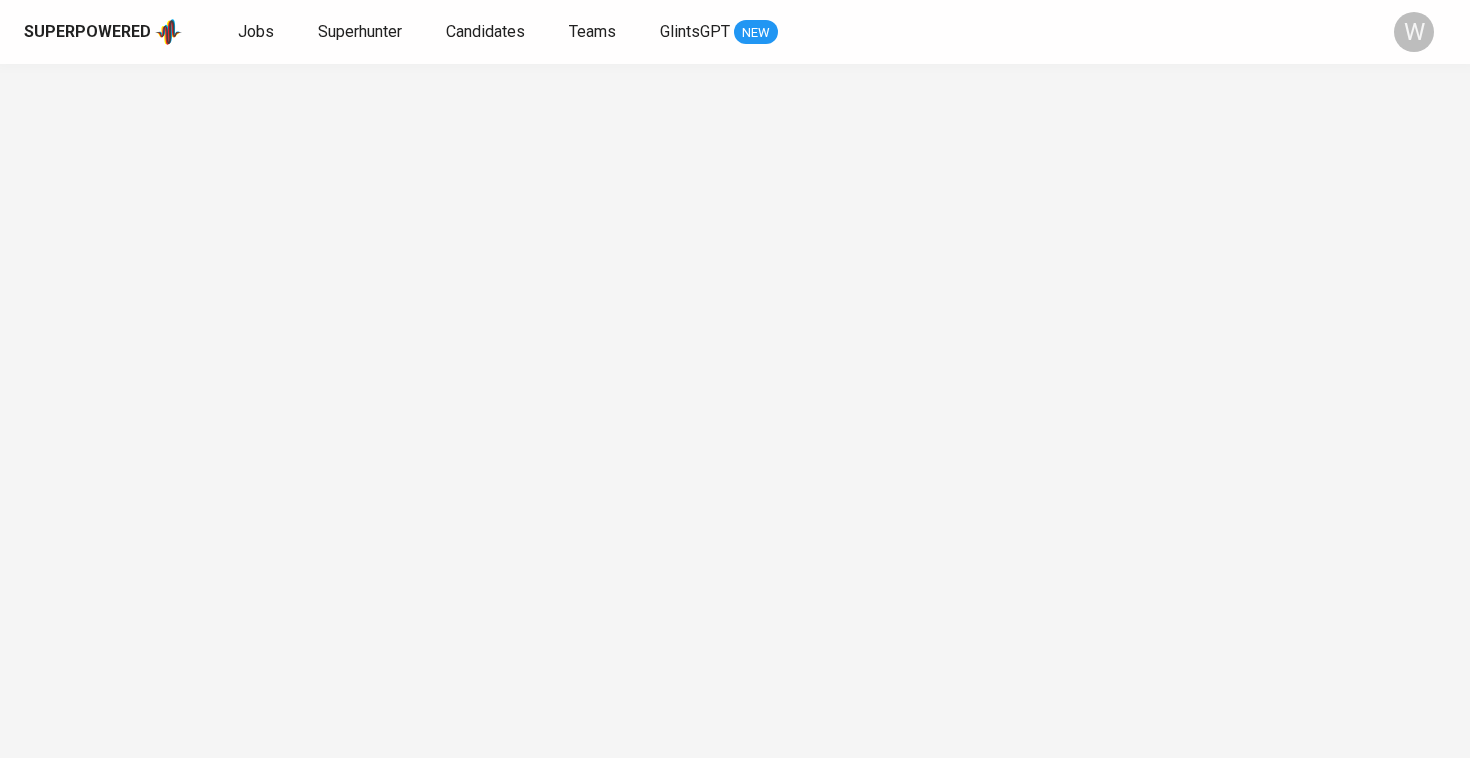 scroll, scrollTop: 0, scrollLeft: 0, axis: both 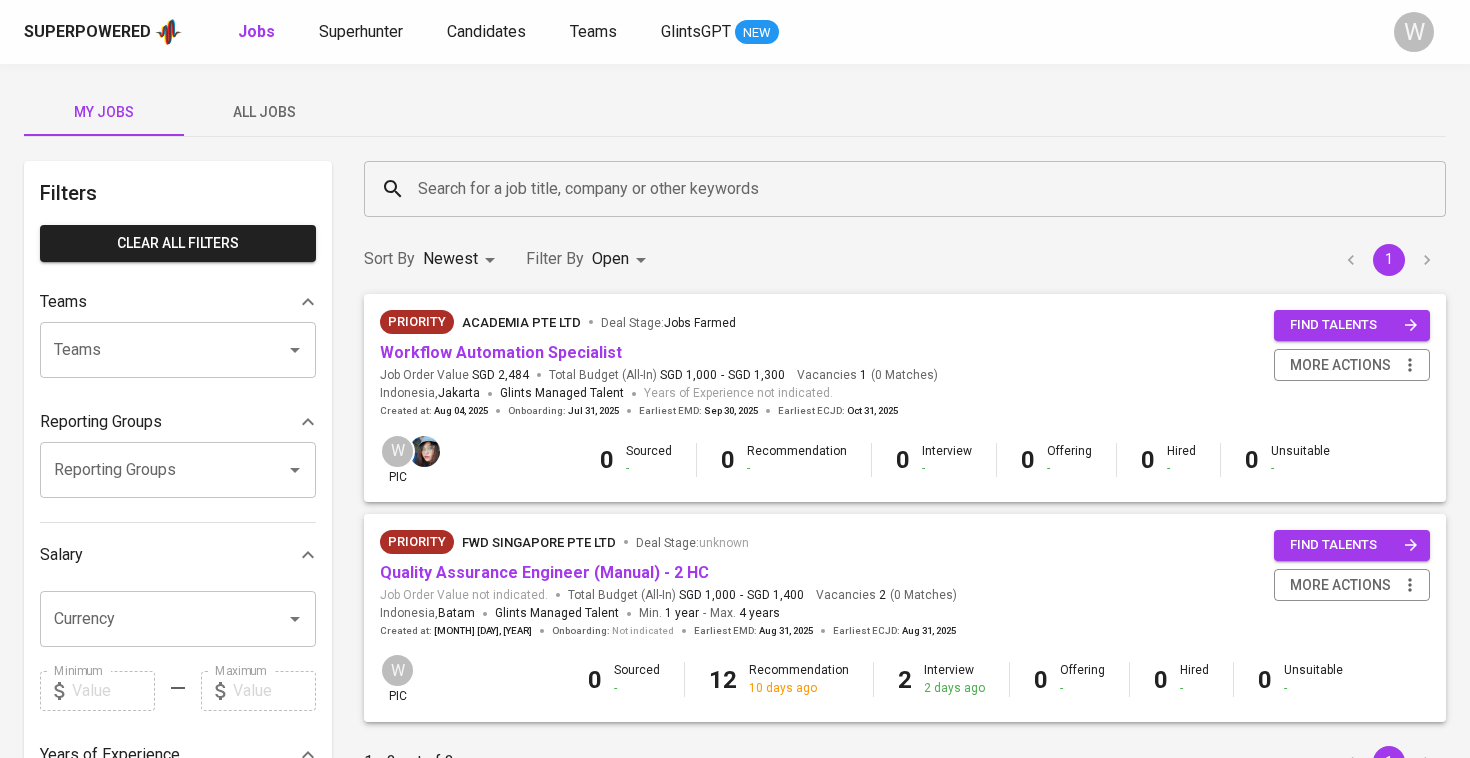 click on "All Jobs" at bounding box center (264, 112) 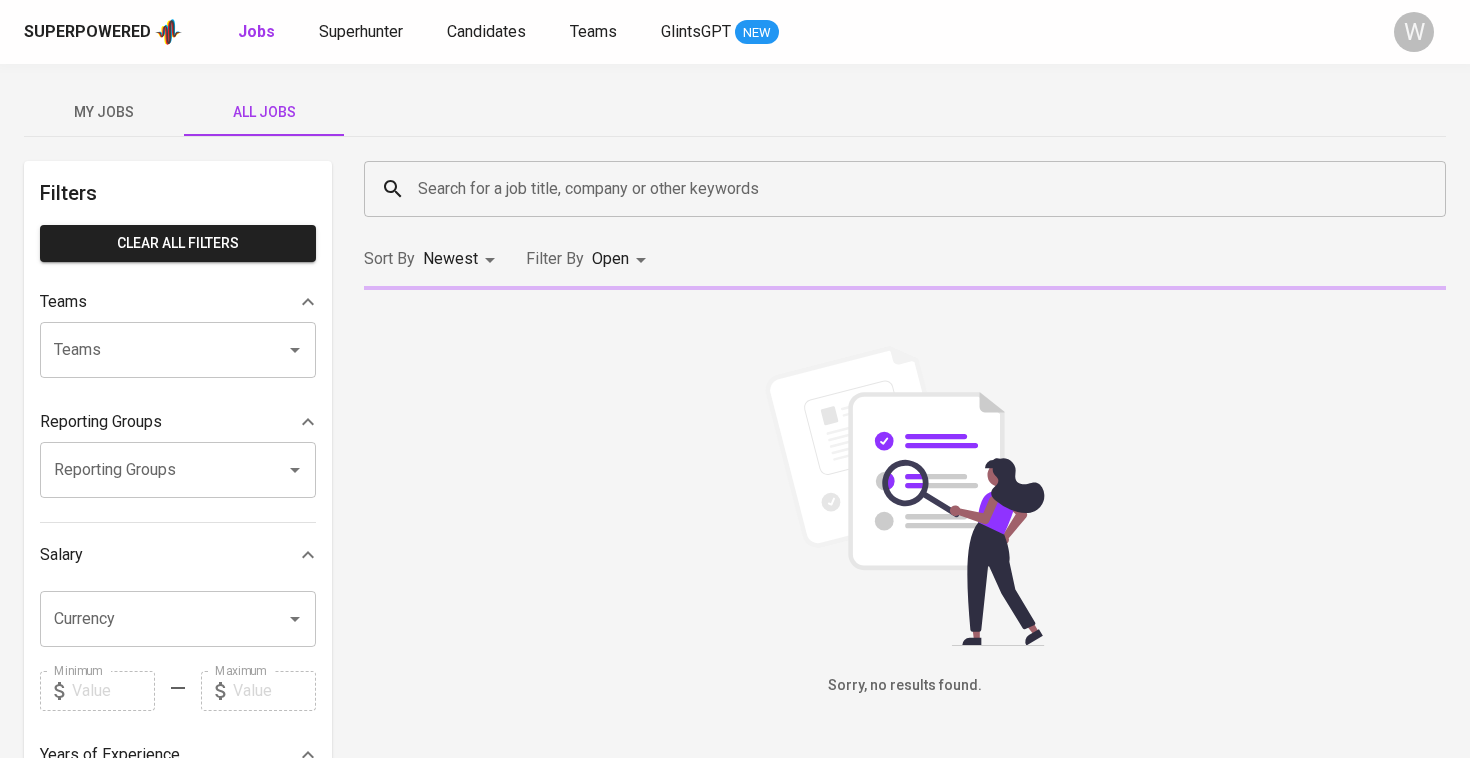 click on "Search for a job title, company or other keywords" at bounding box center (905, 189) 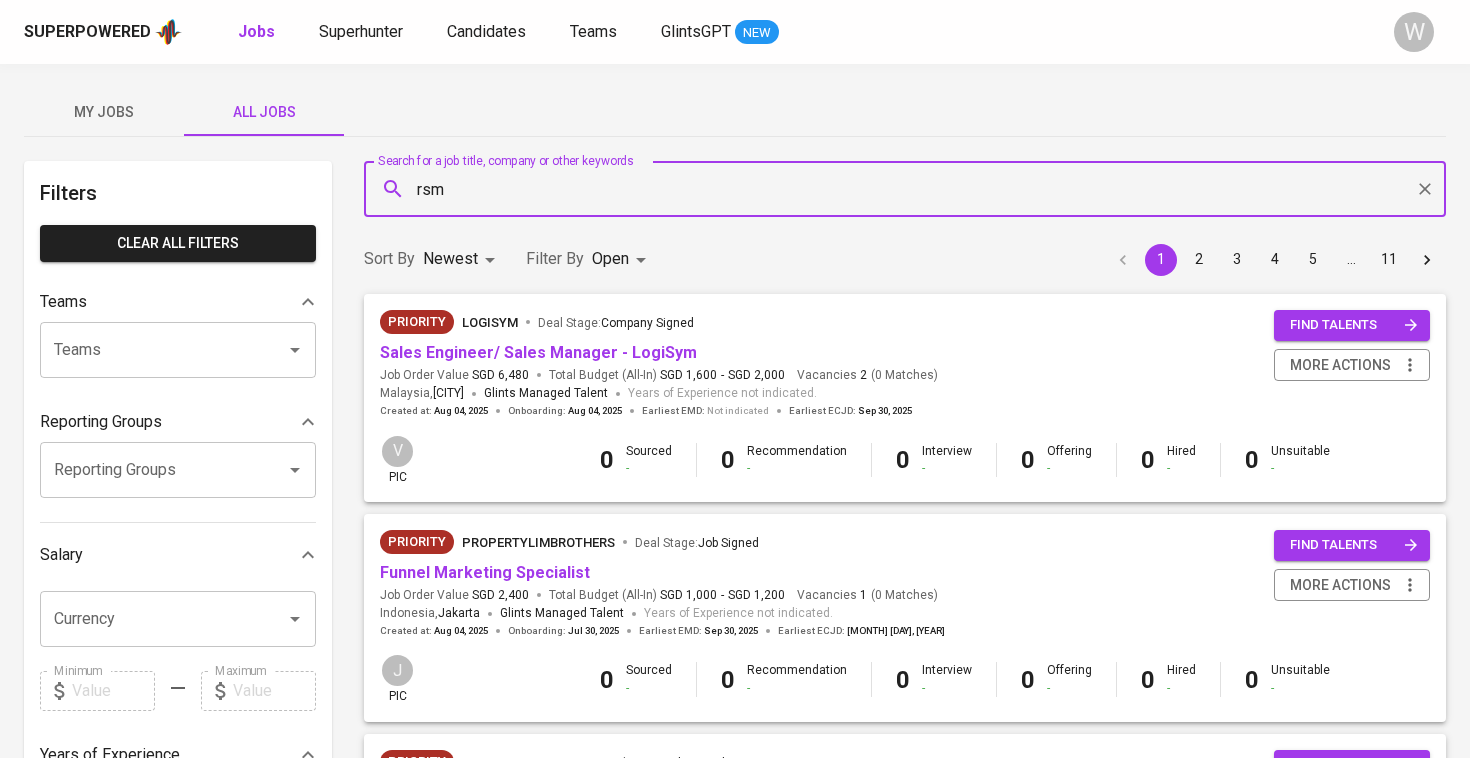 type on "rsm" 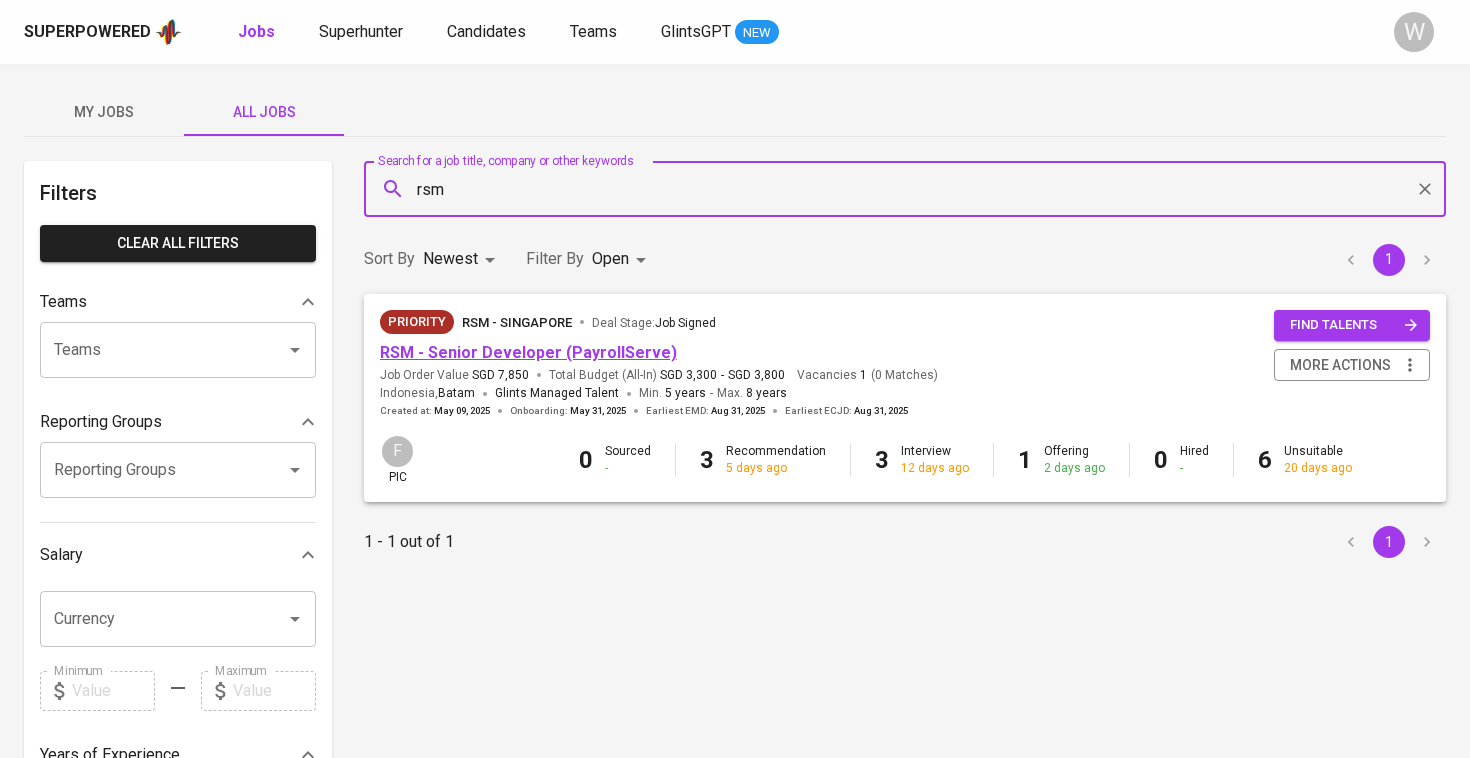 click on "RSM - Senior Developer (PayrollServe)" at bounding box center (528, 352) 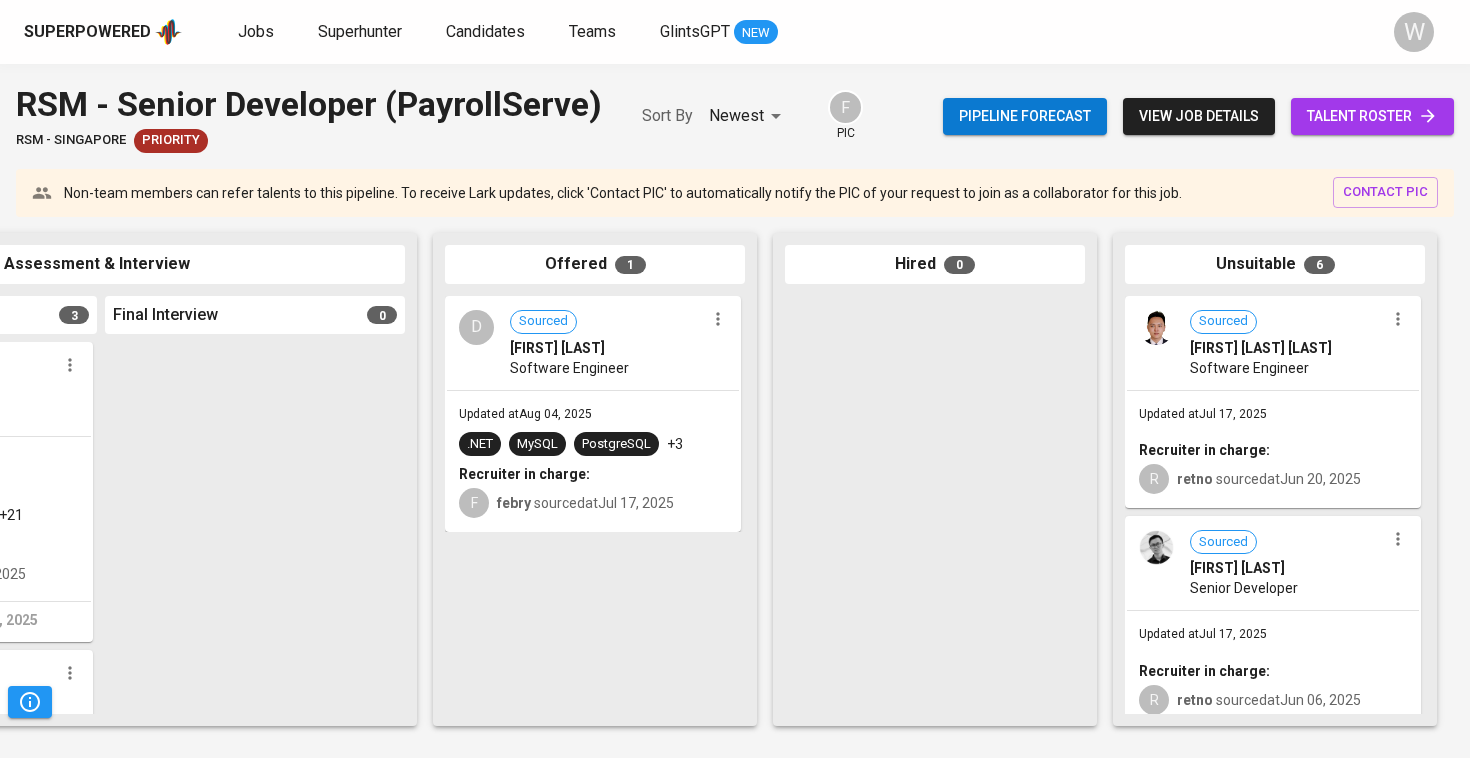 scroll, scrollTop: 0, scrollLeft: 911, axis: horizontal 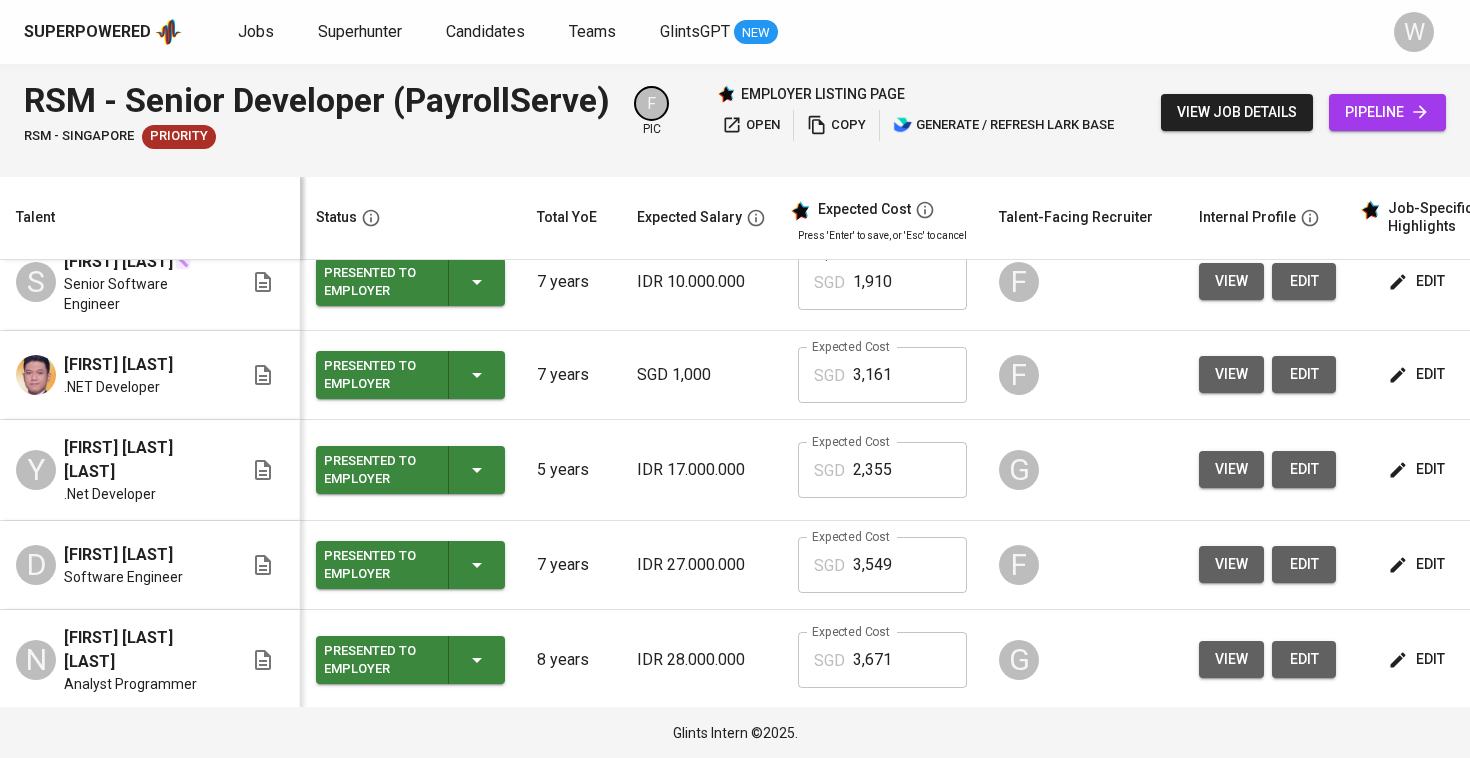click on "view job details" at bounding box center [1237, 112] 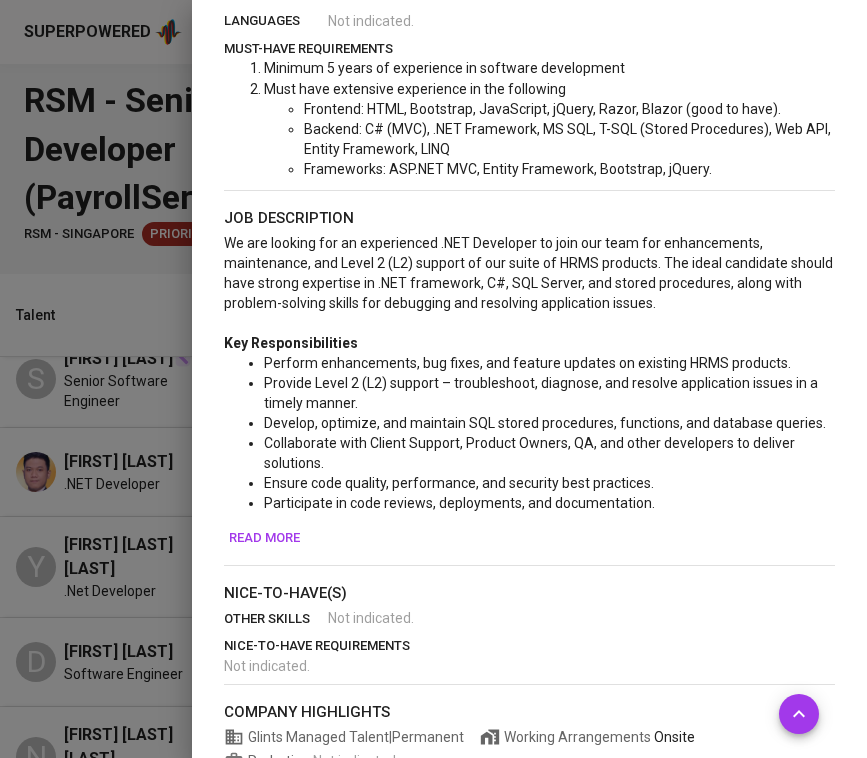 scroll, scrollTop: 648, scrollLeft: 0, axis: vertical 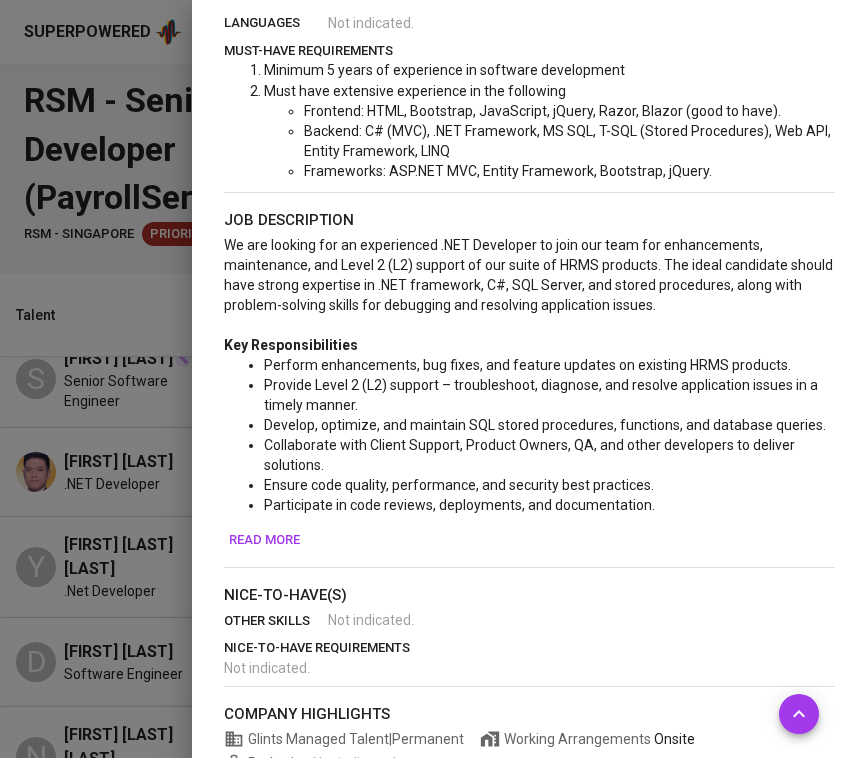 click on "Read more" at bounding box center [264, 540] 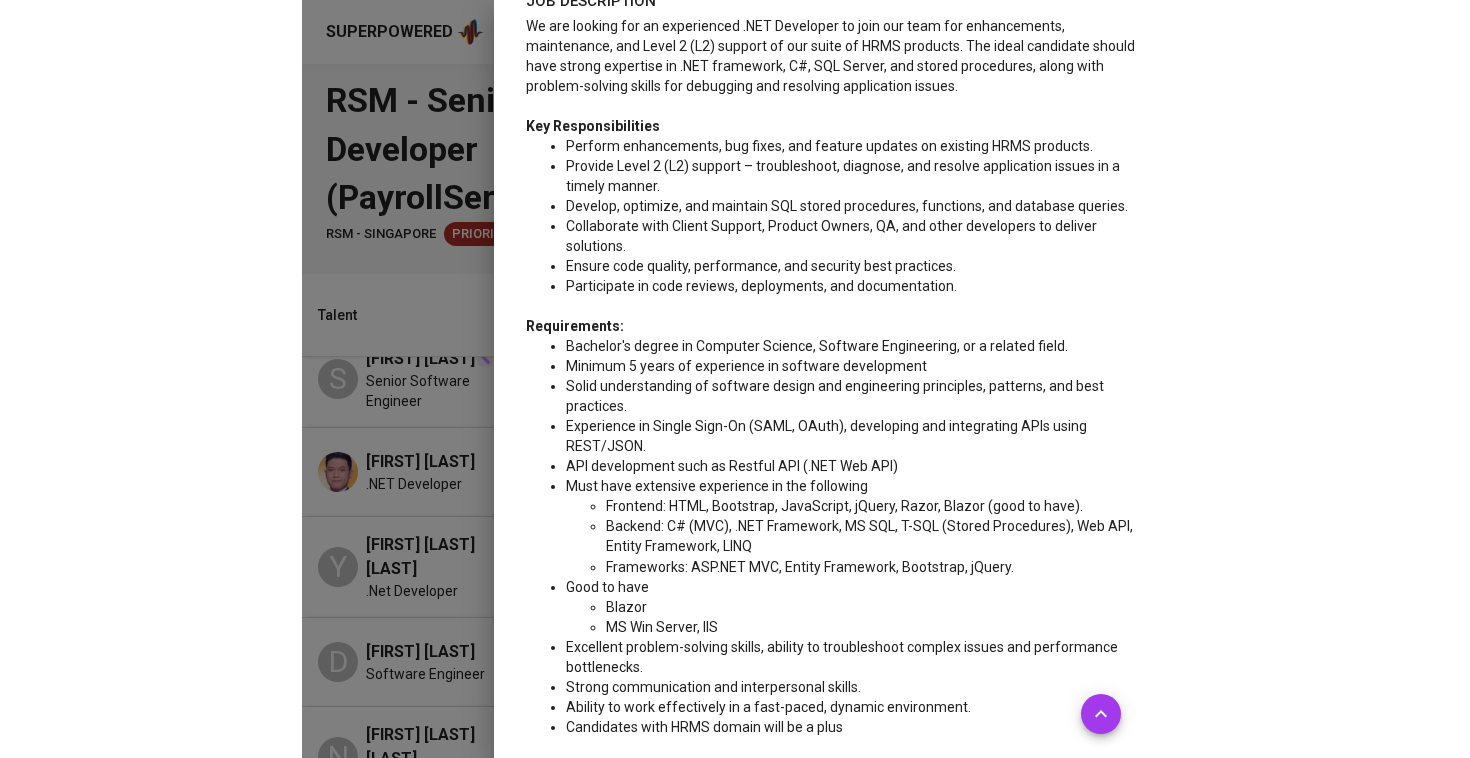 scroll, scrollTop: 868, scrollLeft: 0, axis: vertical 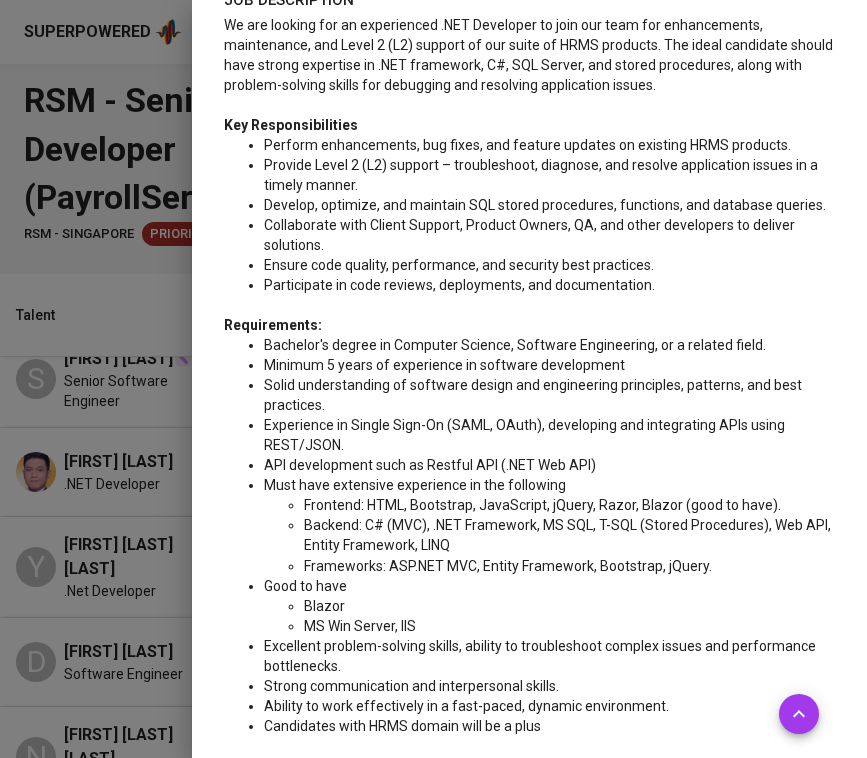 click at bounding box center (433, 379) 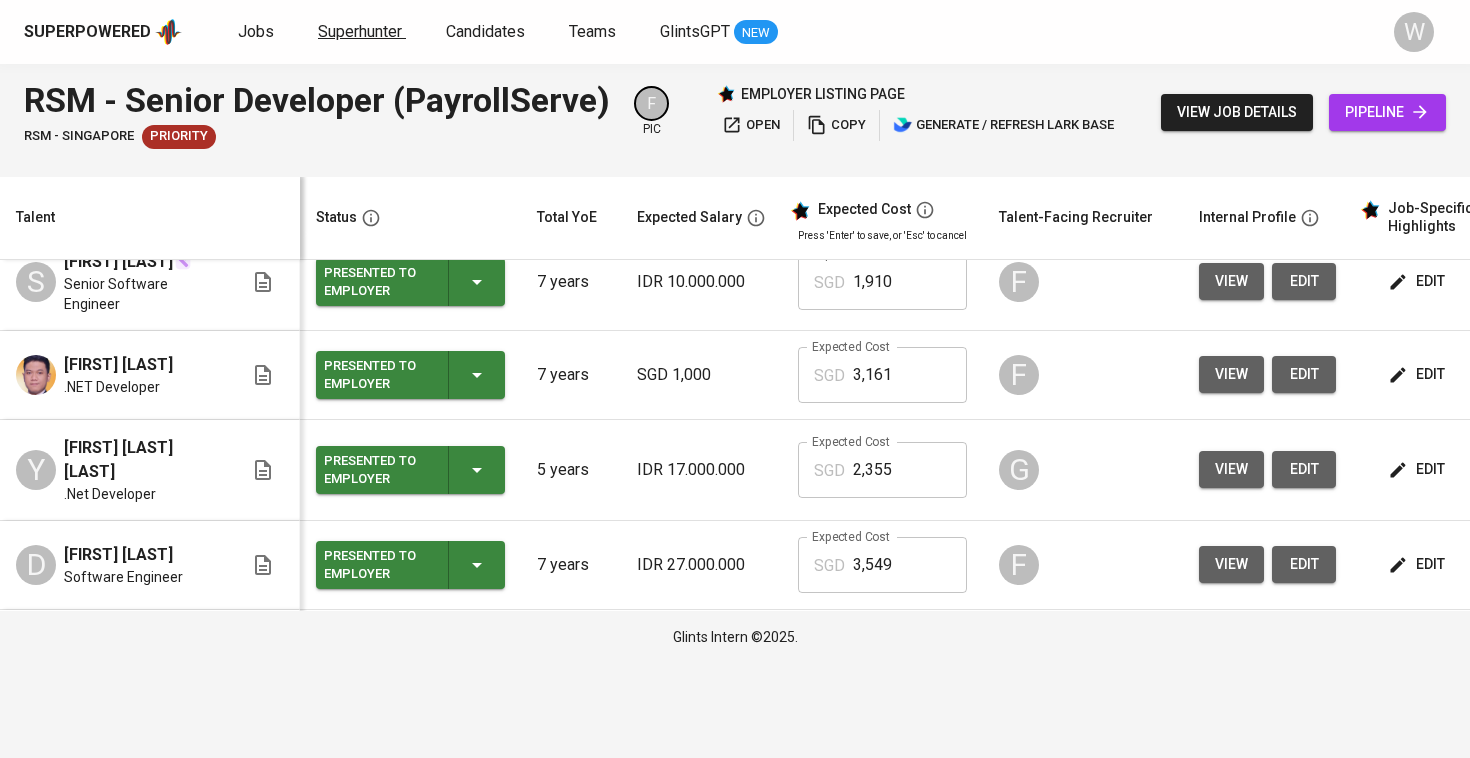 click on "Superhunter" at bounding box center (362, 32) 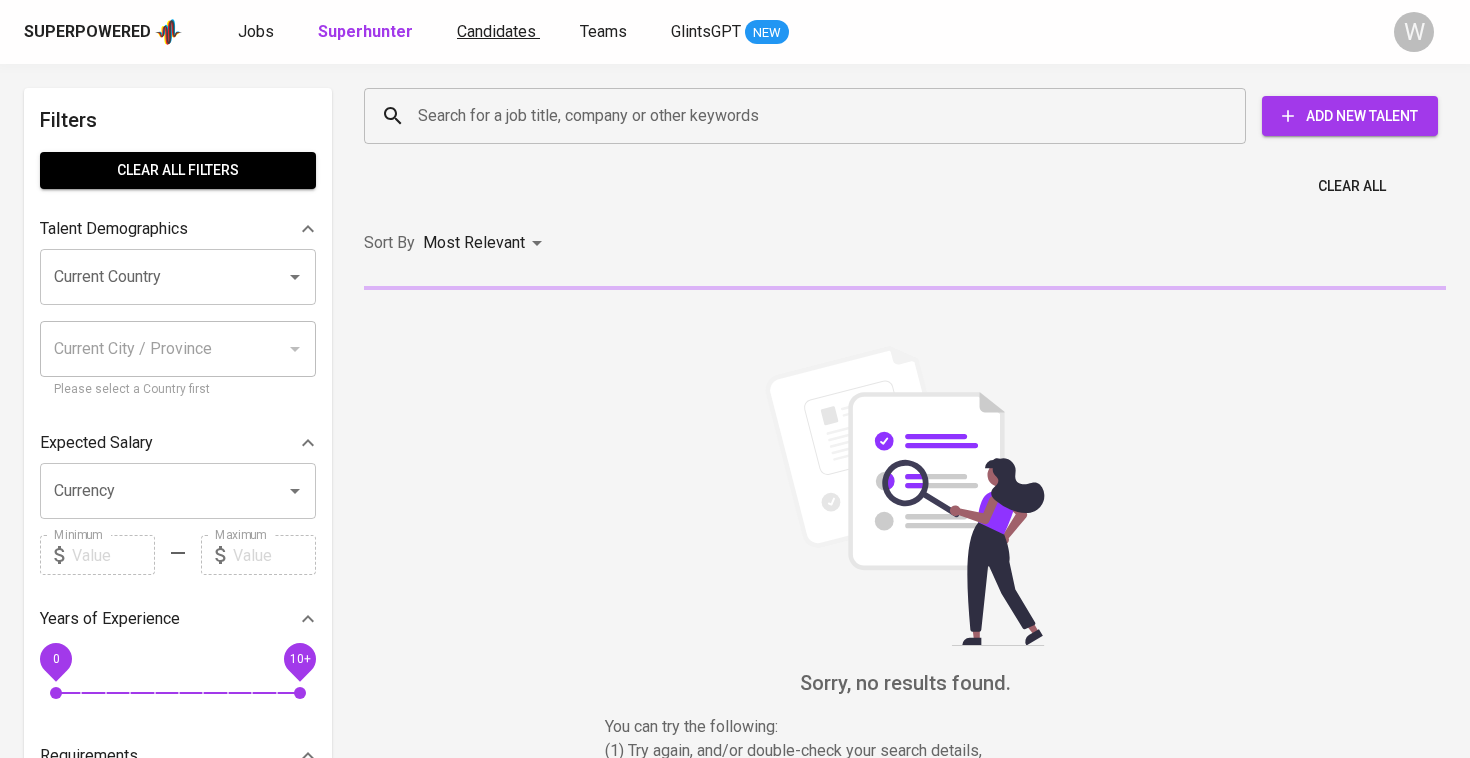 click on "Candidates" at bounding box center (496, 31) 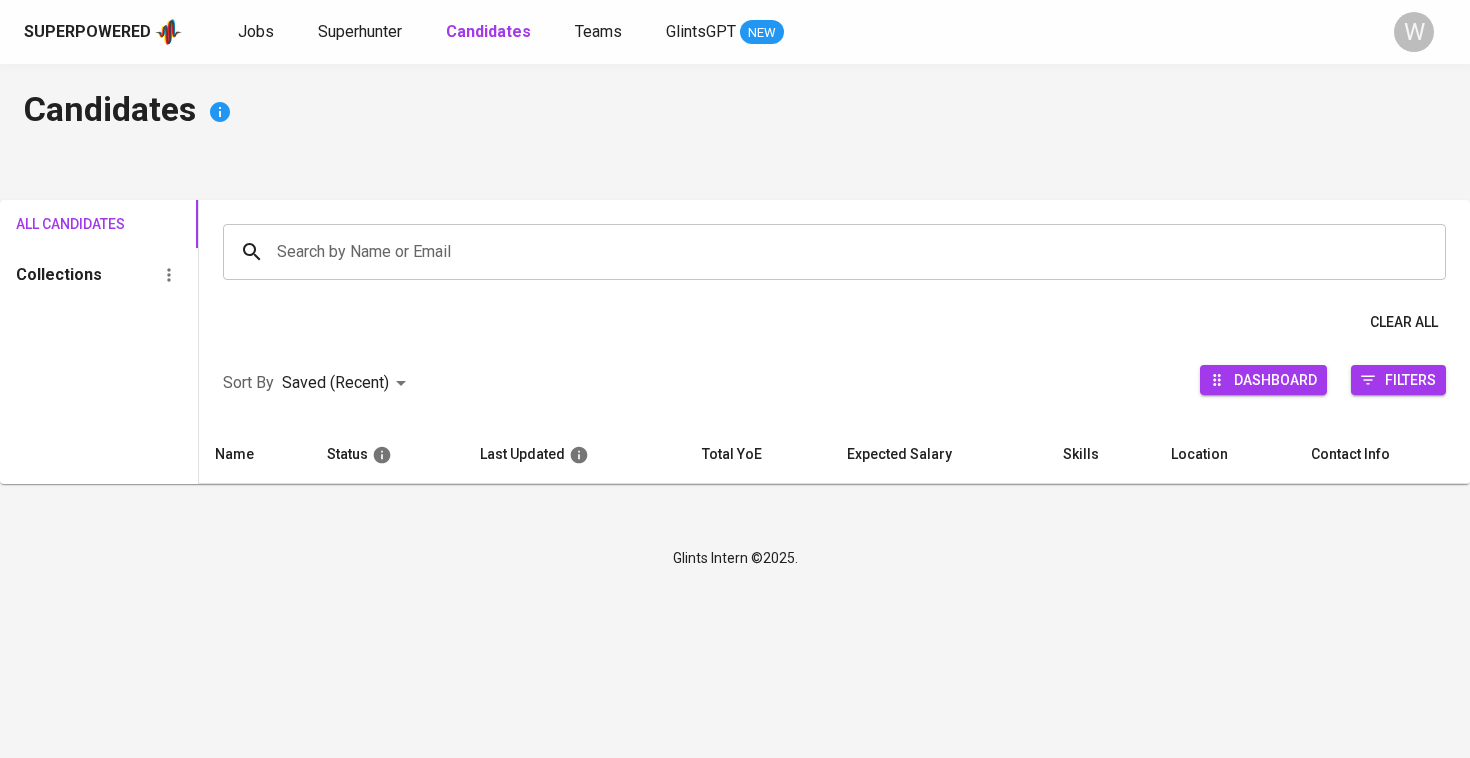 click on "Search by Name or Email" at bounding box center [839, 252] 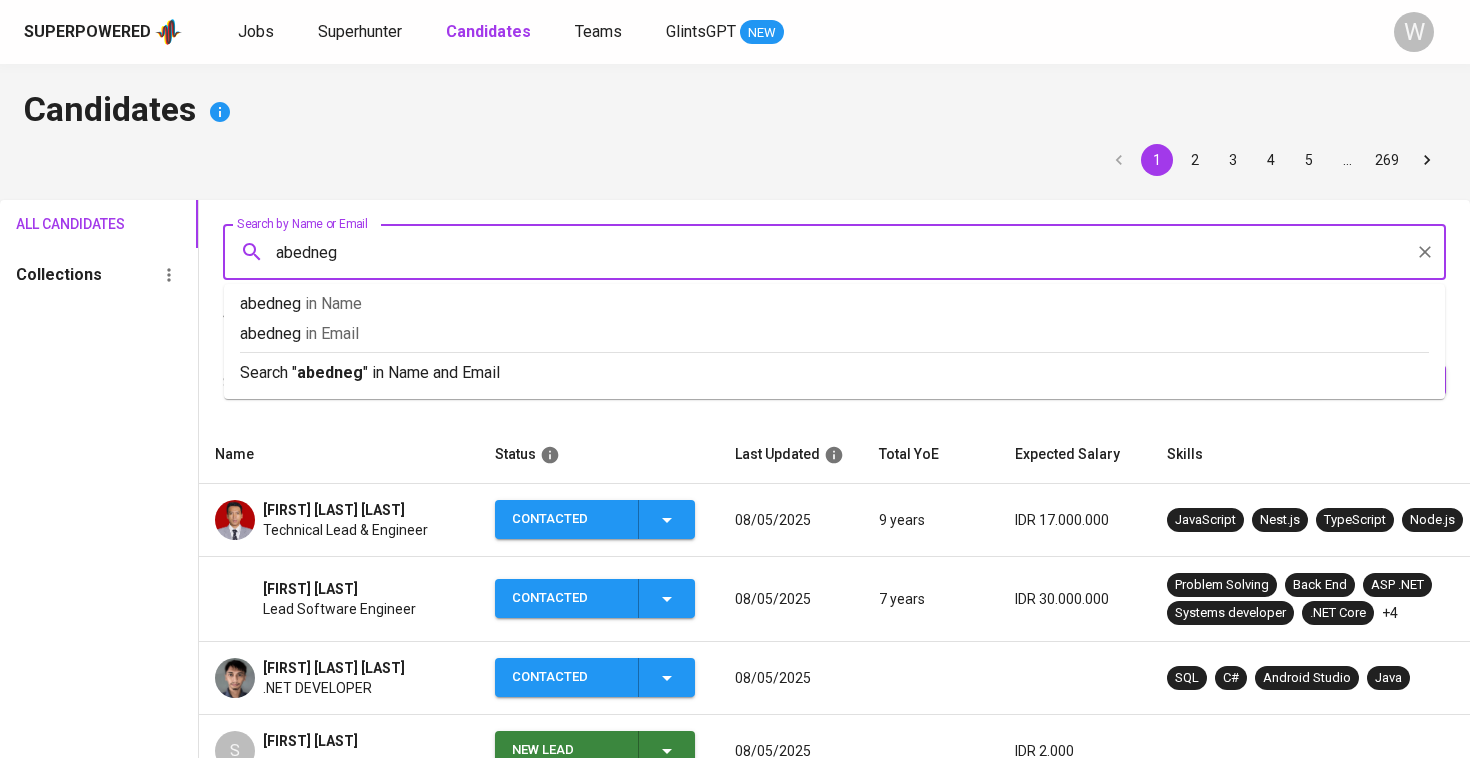 type on "abednego" 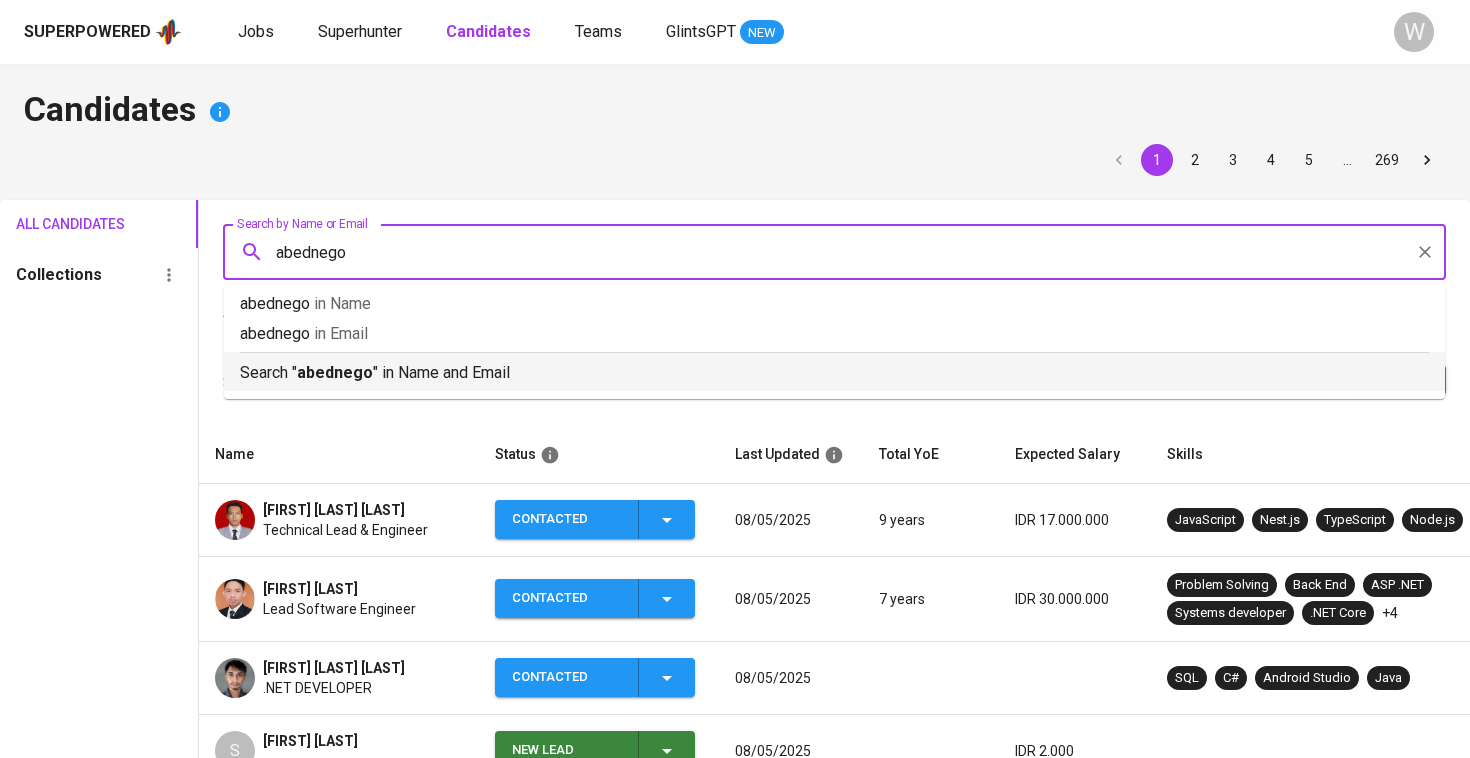 click on "Search " abednego " in Name and Email" at bounding box center [834, 371] 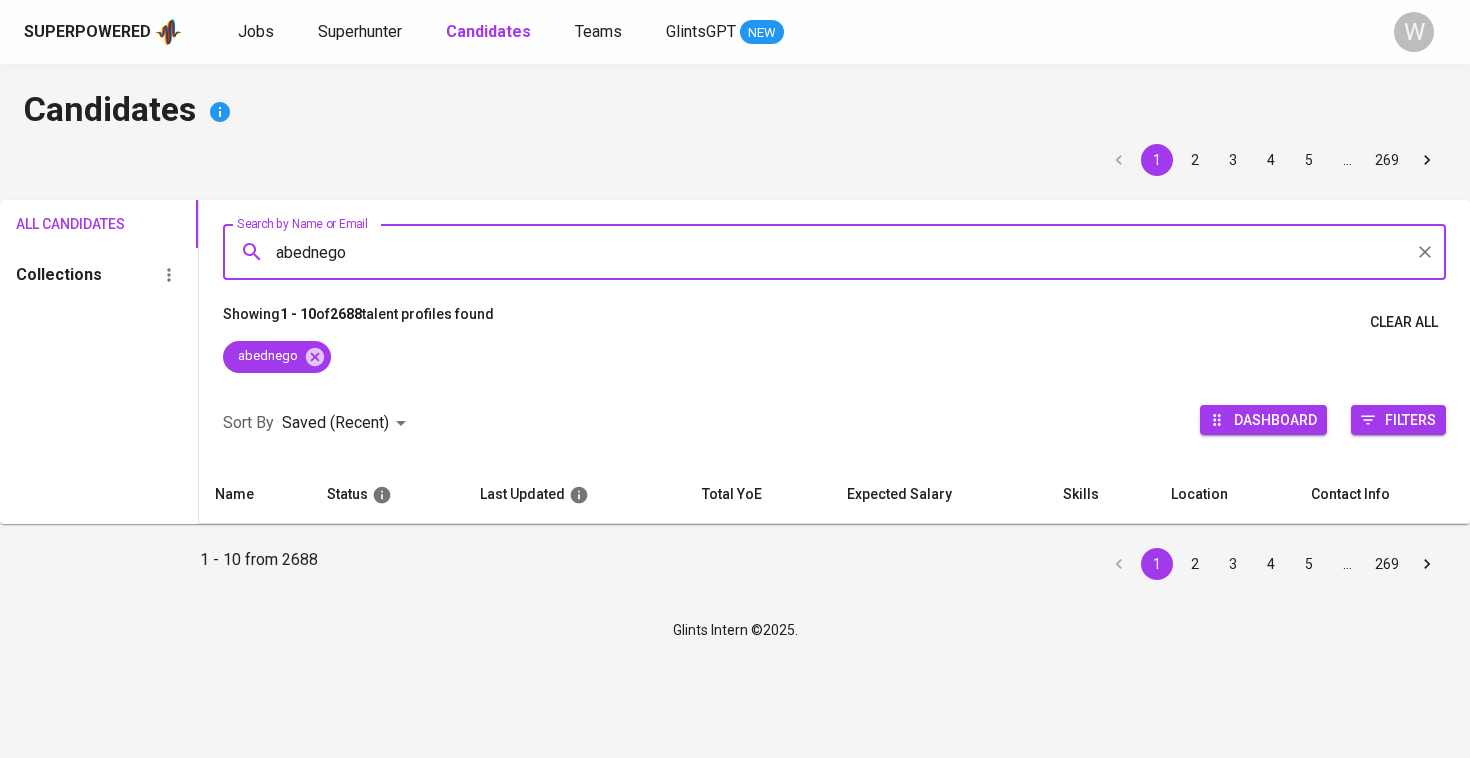 type 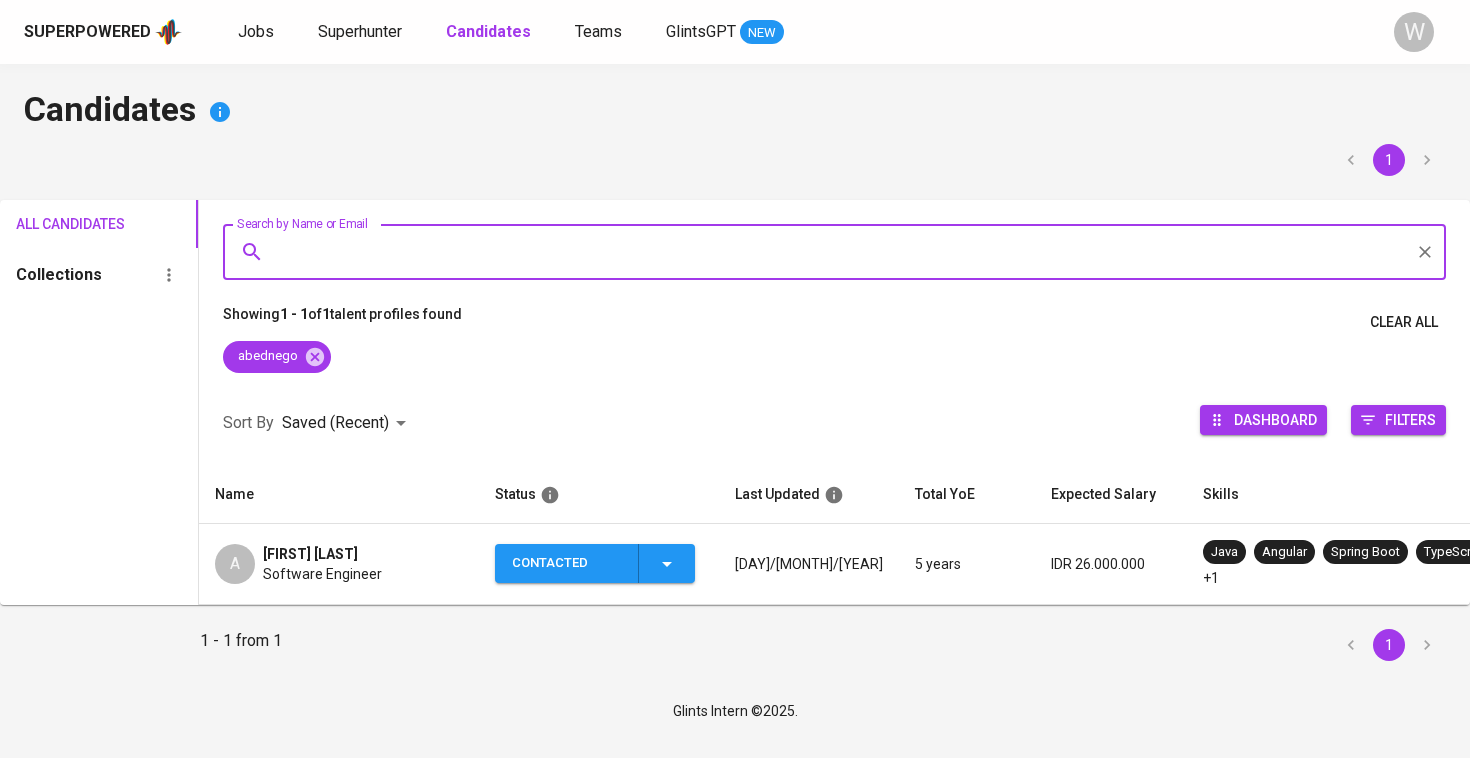 click on "Software Engineer" at bounding box center (322, 574) 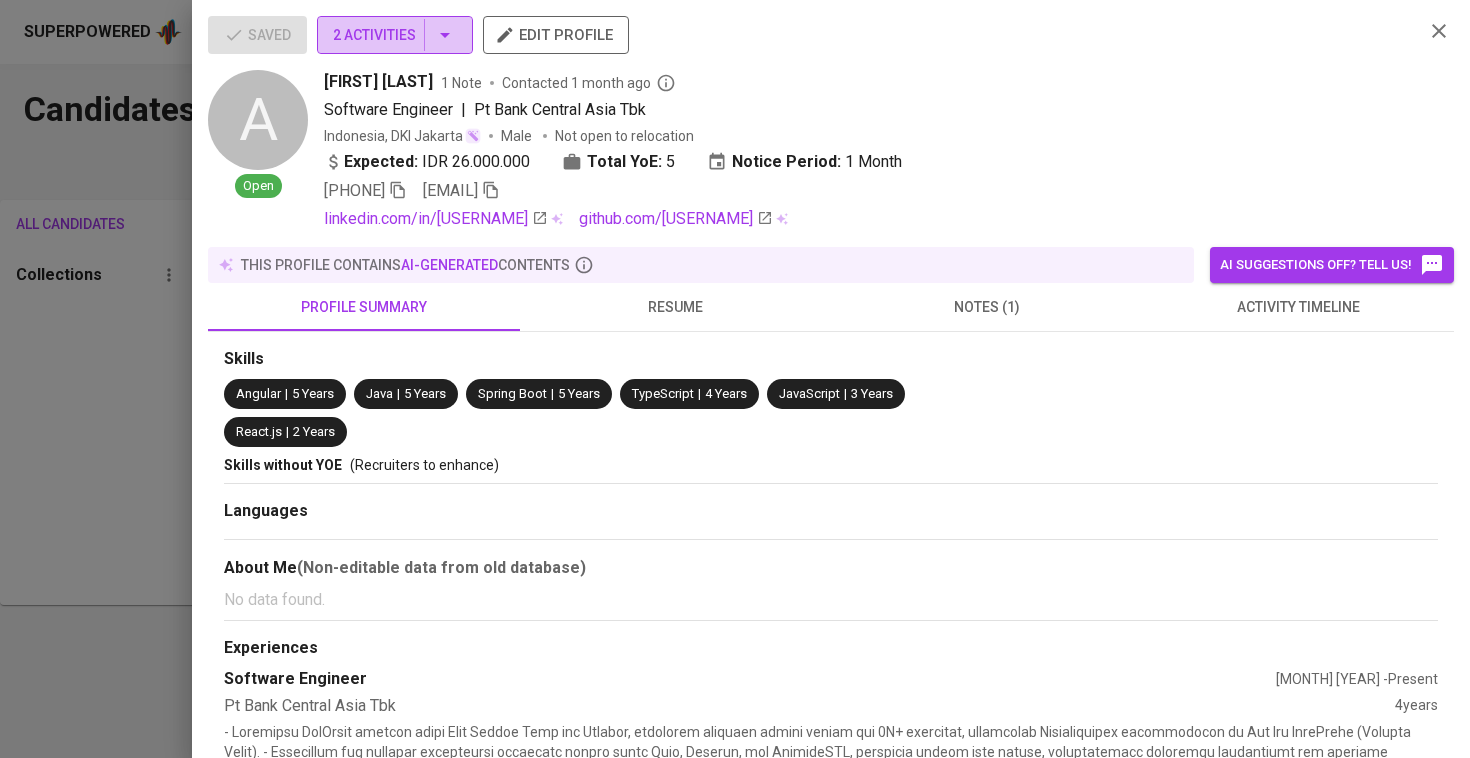 click on "2 Activities" at bounding box center [395, 35] 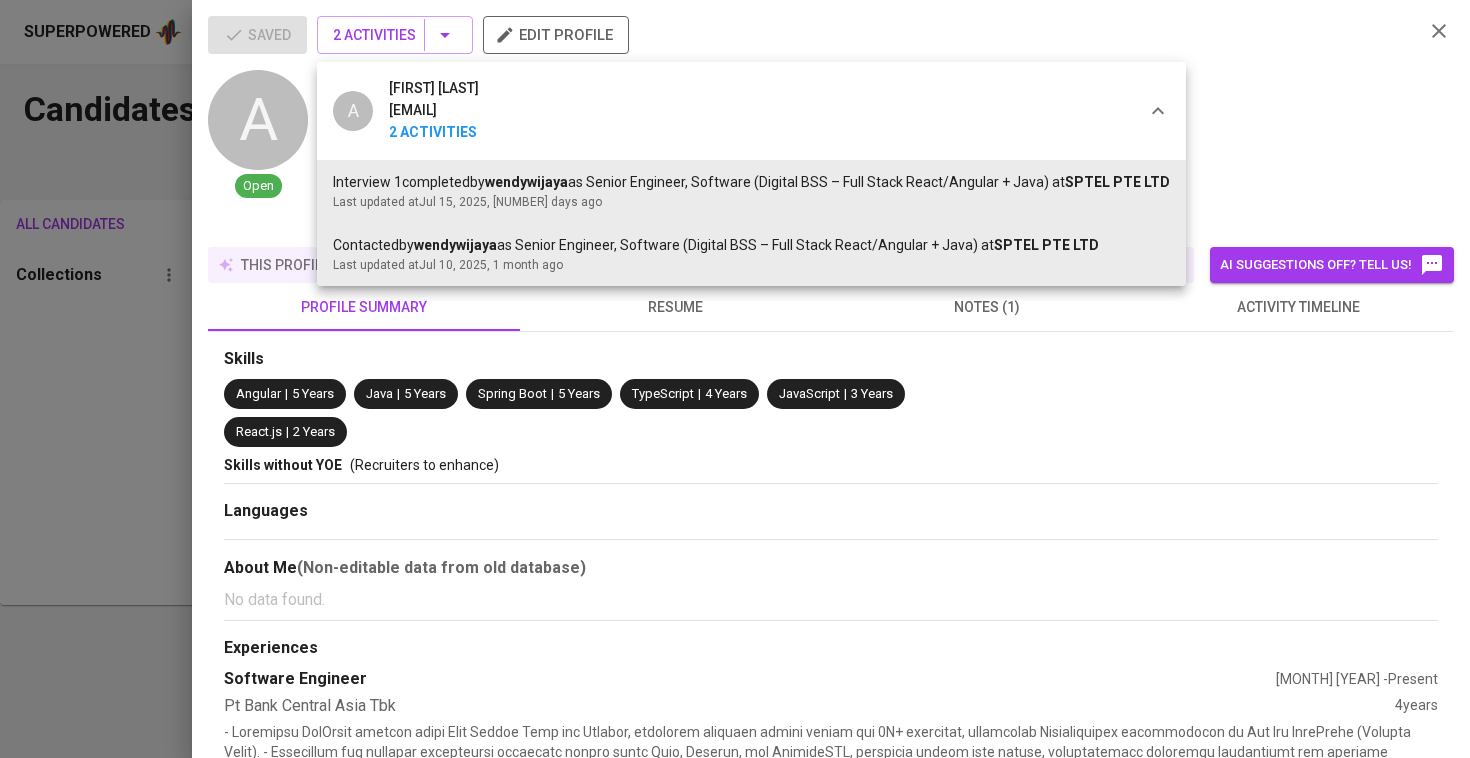 click at bounding box center [735, 379] 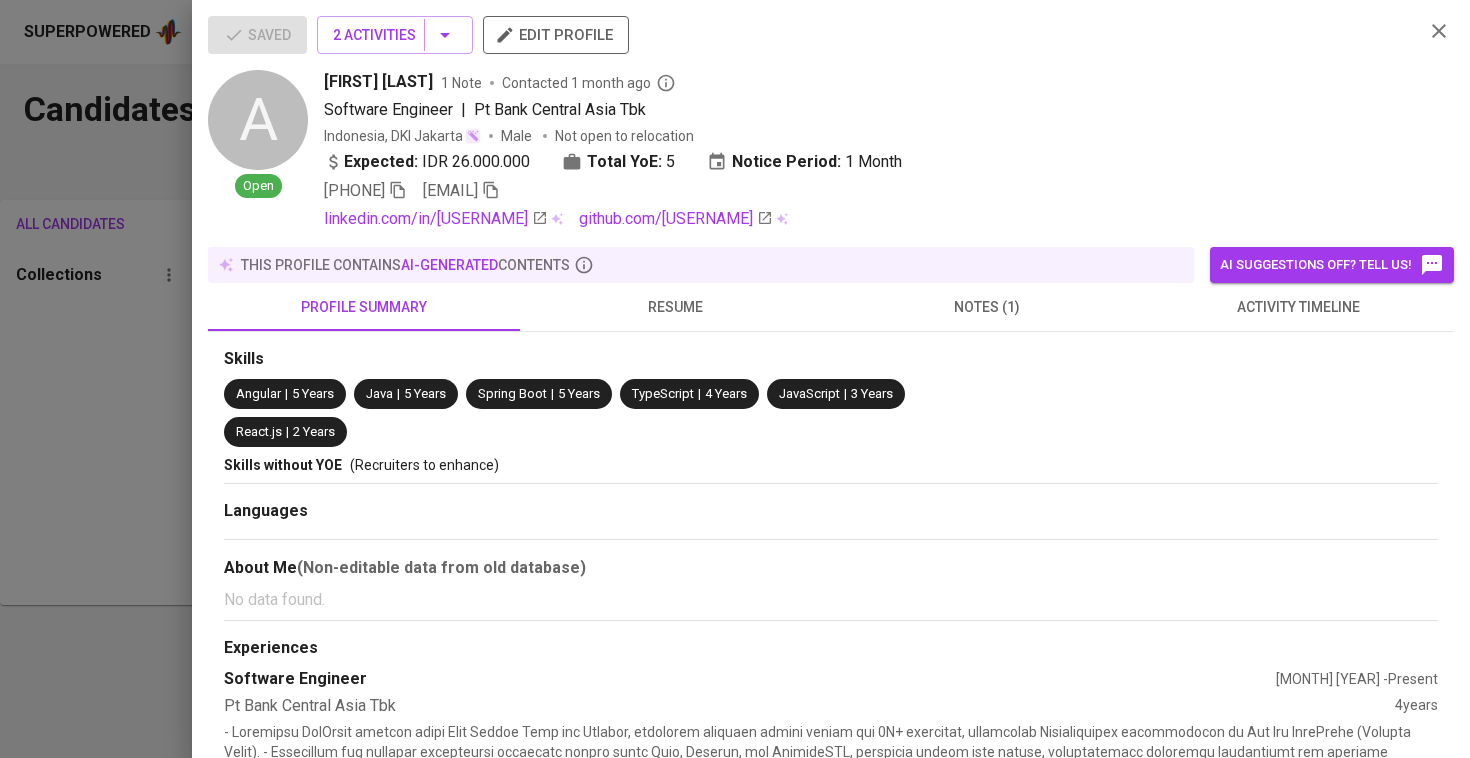 click at bounding box center [735, 379] 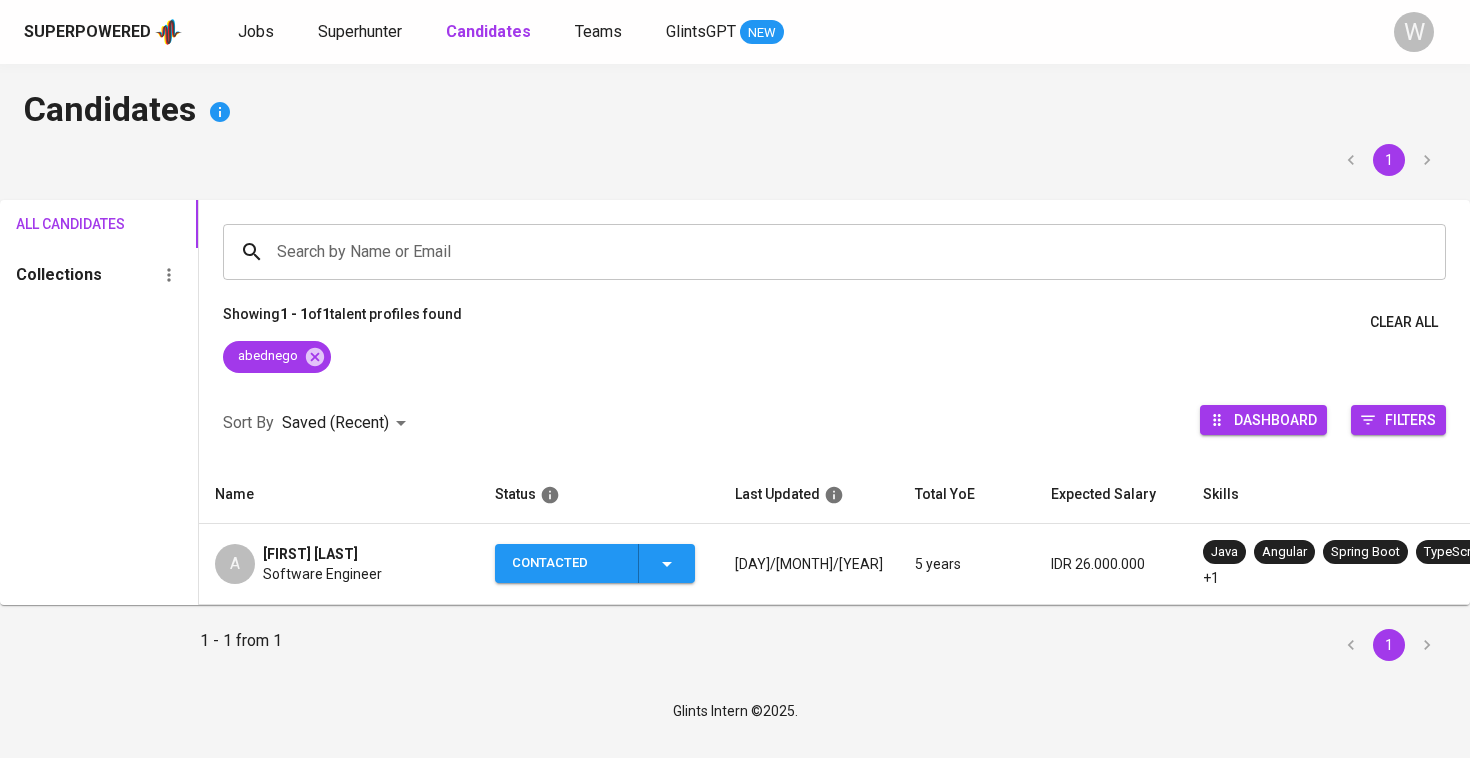 click on "Contacted" at bounding box center (595, 563) 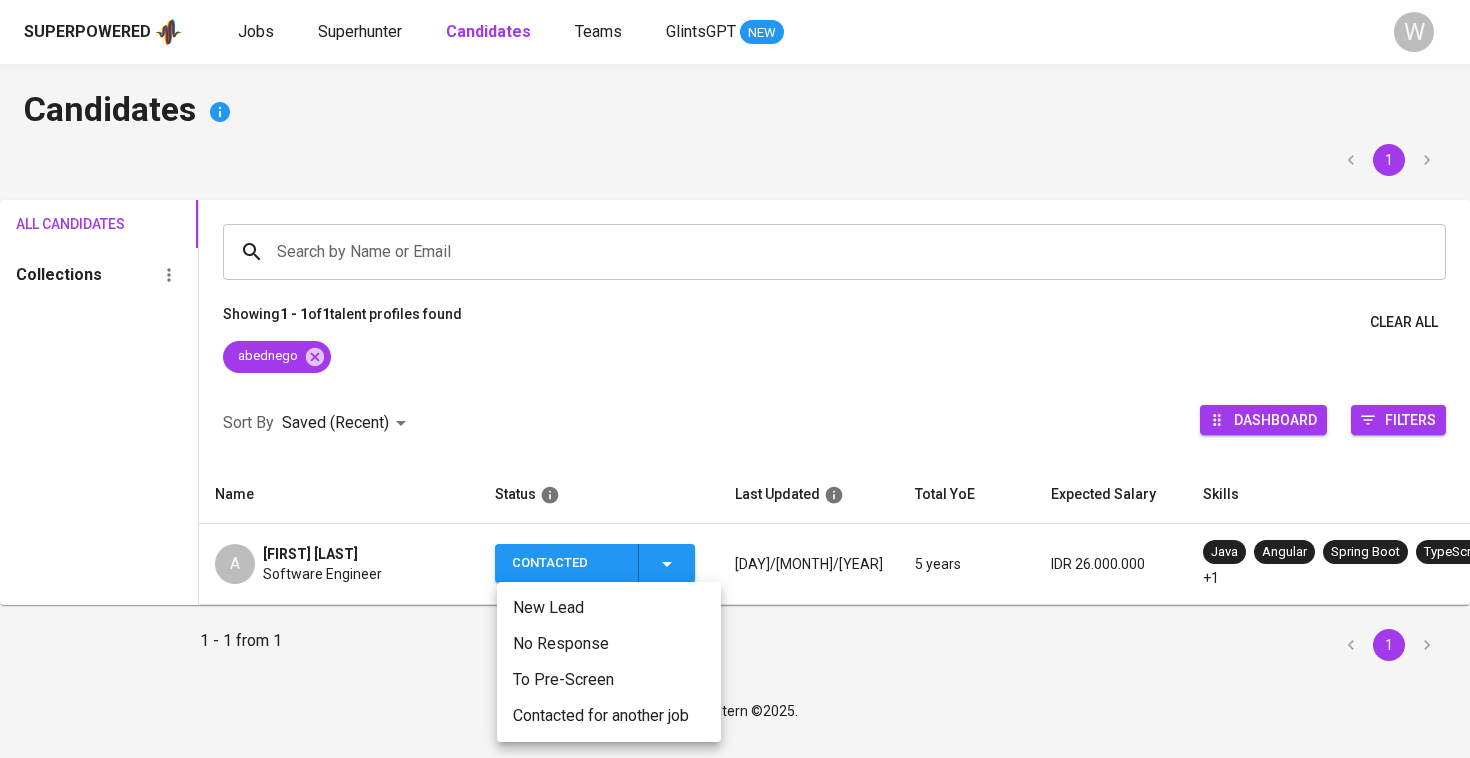 click on "Contacted for another job" at bounding box center [609, 716] 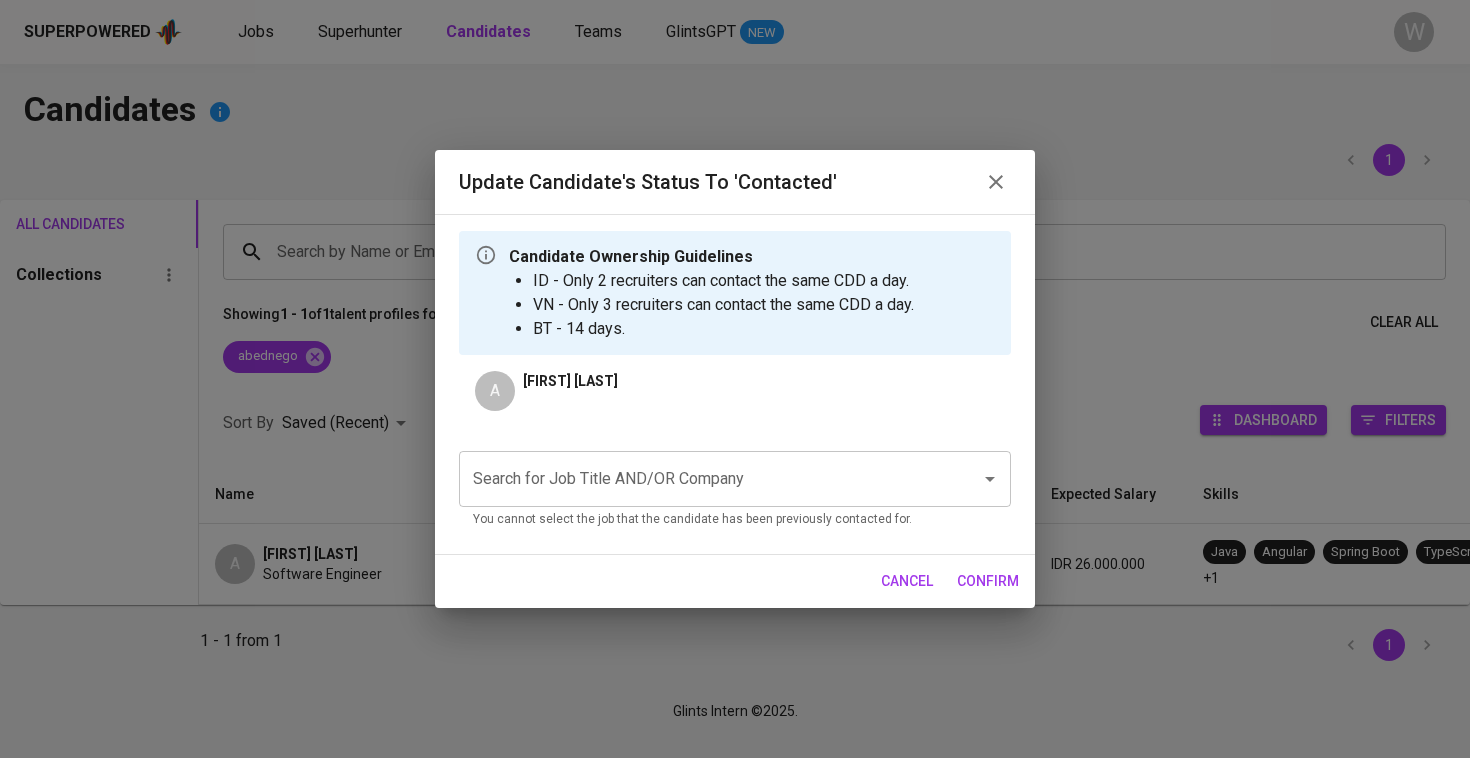 click on "Search for Job Title AND/OR Company" at bounding box center [707, 479] 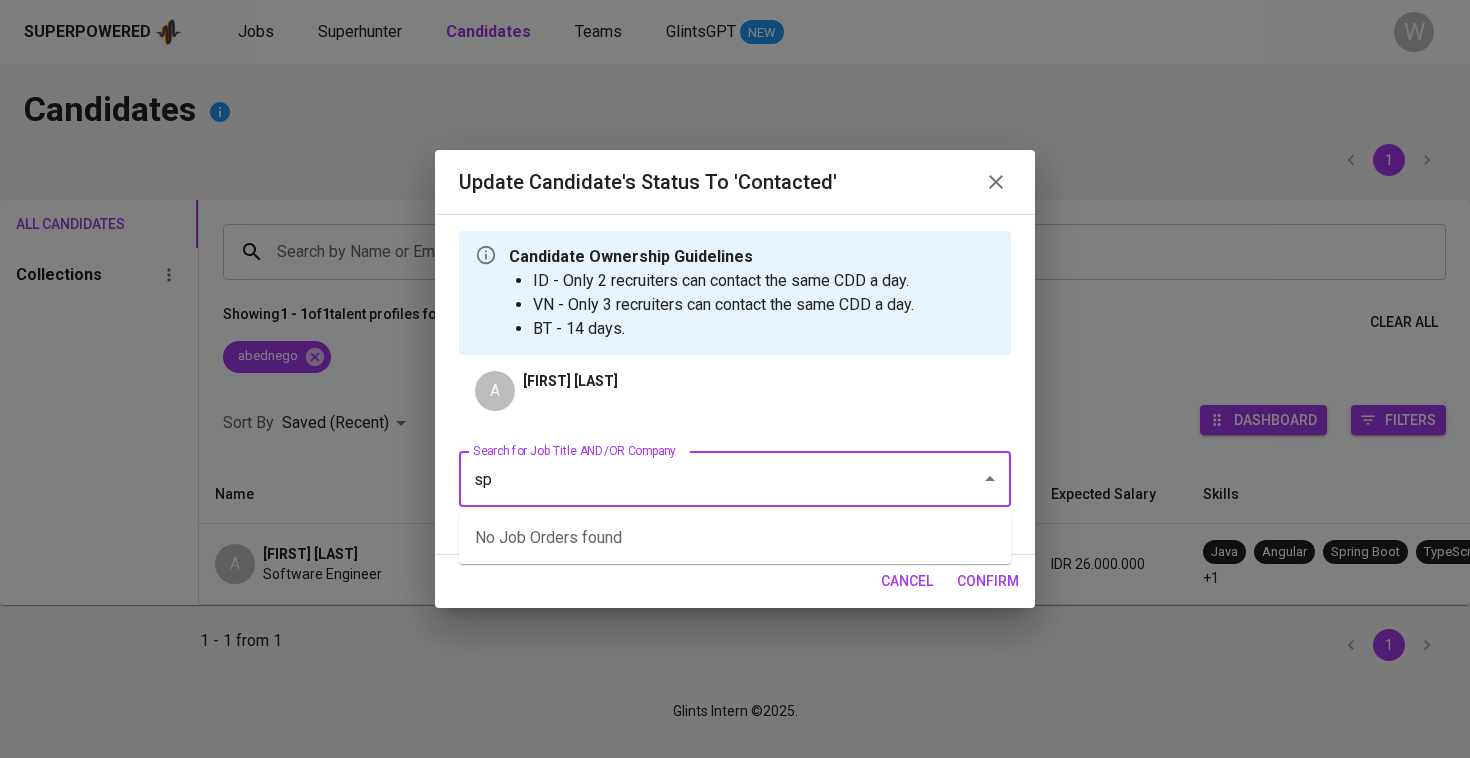type on "s" 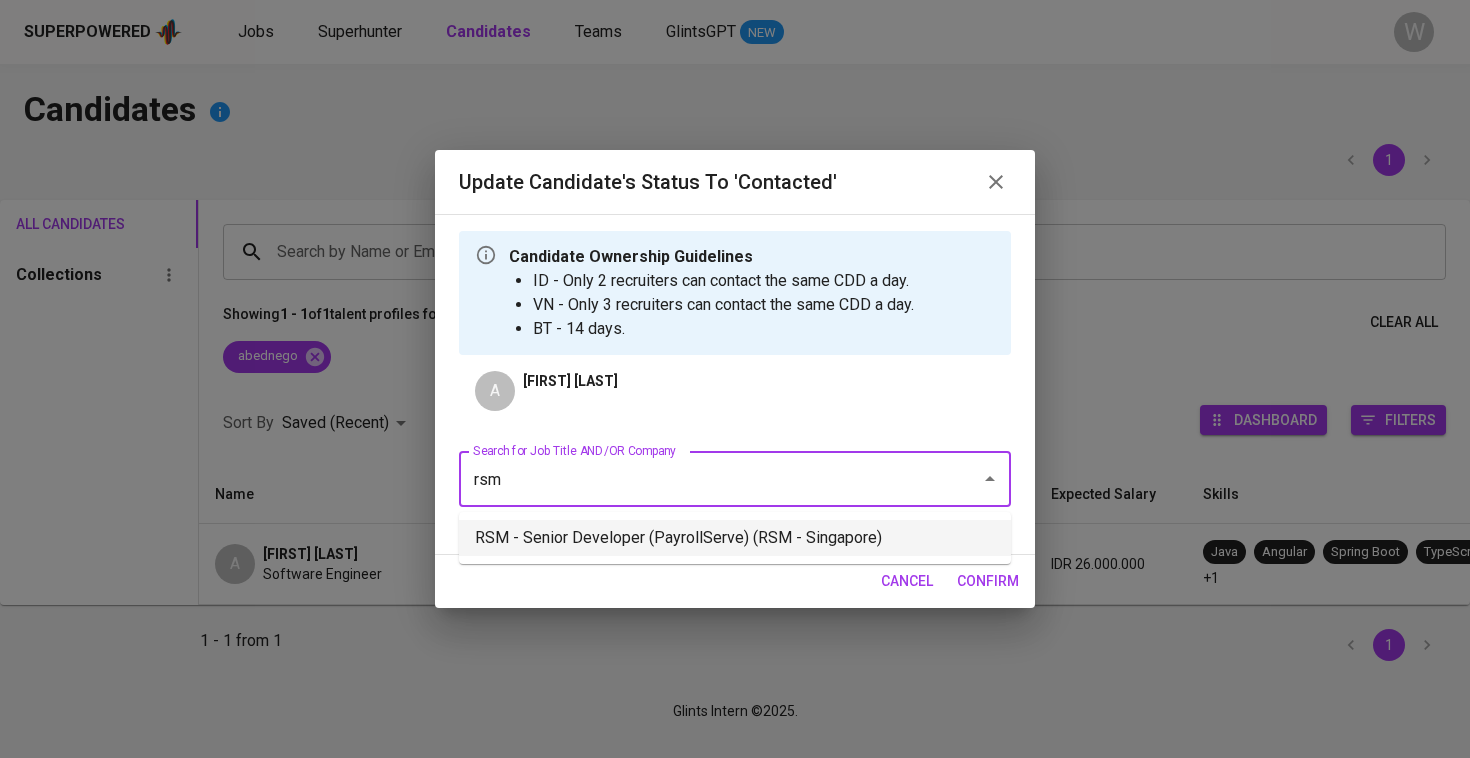 click on "RSM - Senior Developer (PayrollServe) (RSM - Singapore)" at bounding box center (735, 538) 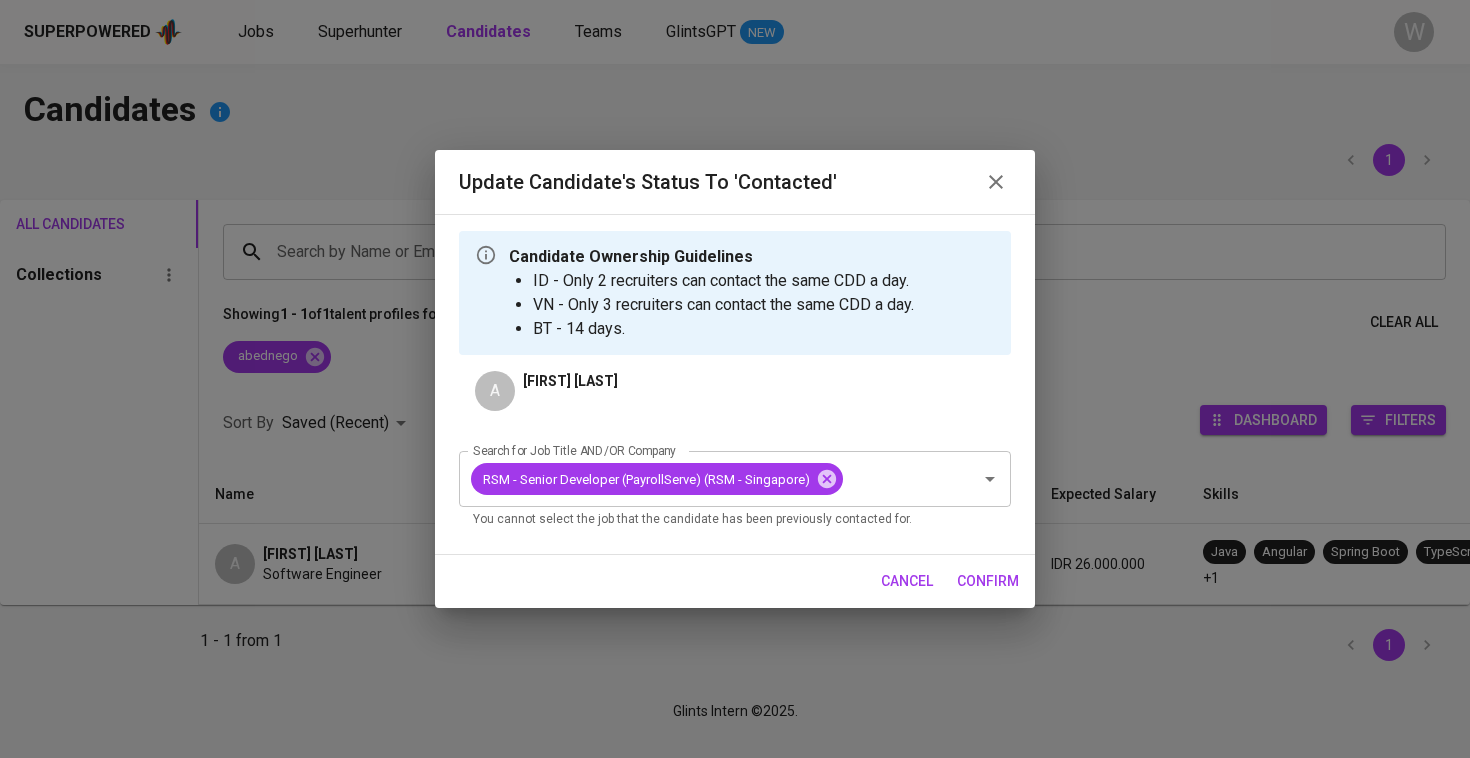 click on "confirm" at bounding box center [988, 581] 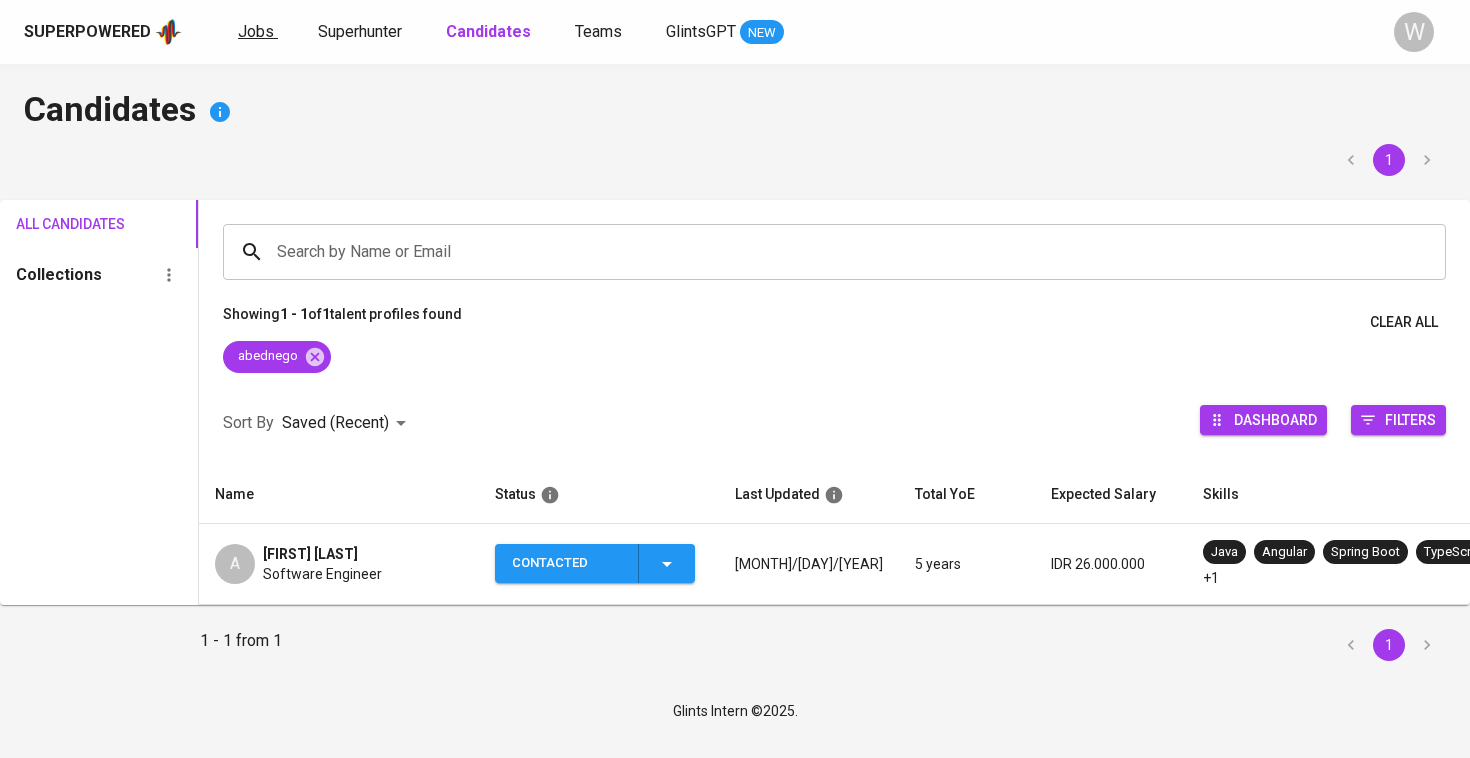 click on "Jobs" at bounding box center (256, 31) 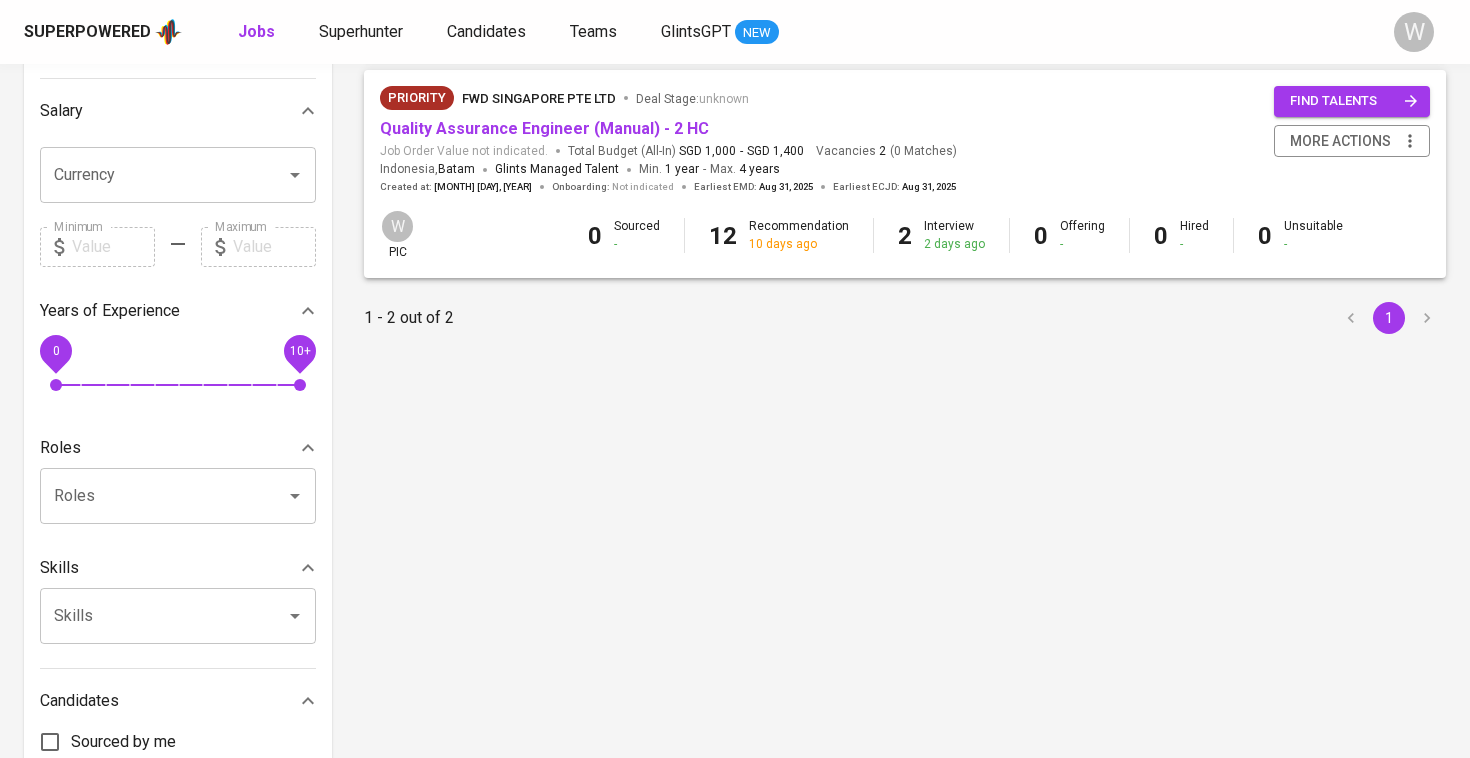 scroll, scrollTop: 463, scrollLeft: 0, axis: vertical 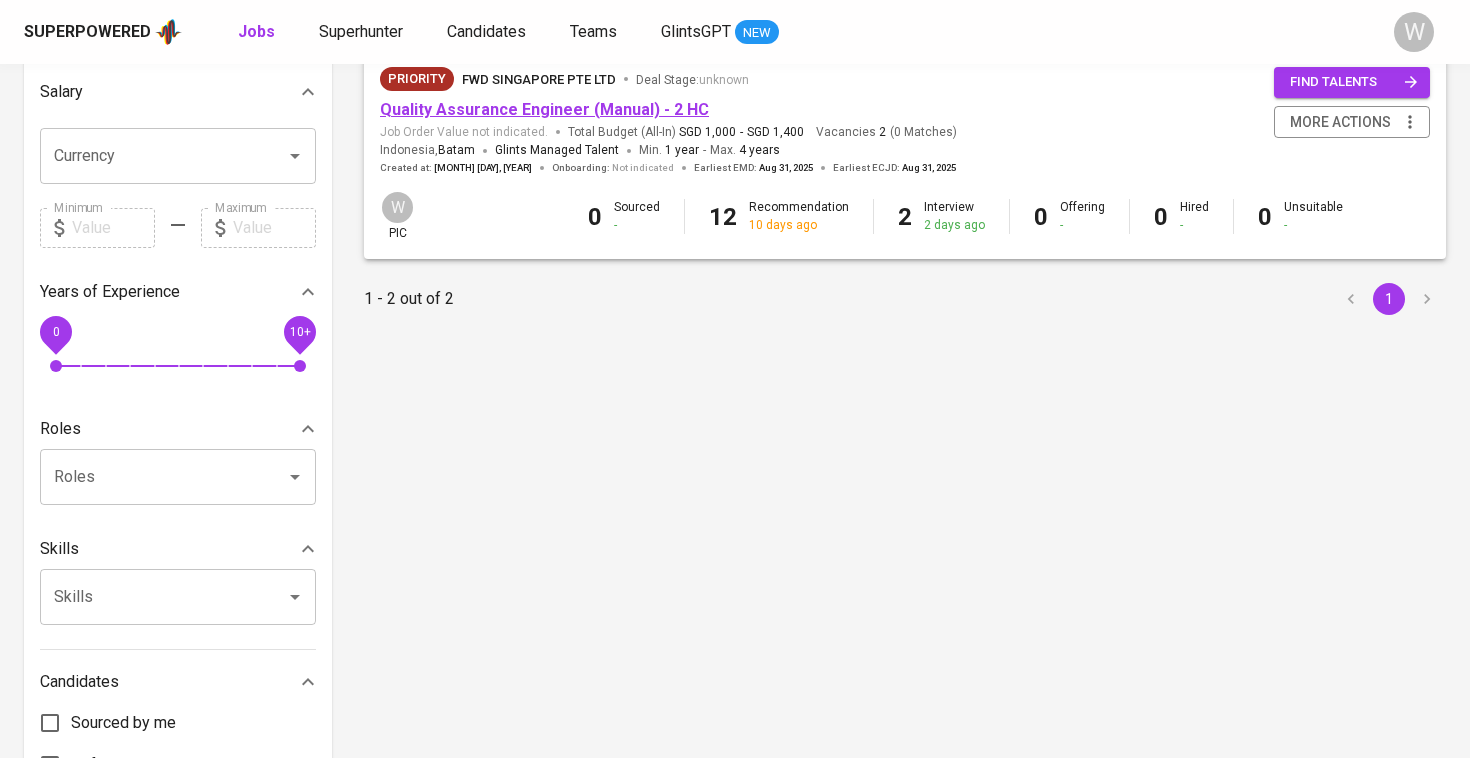 click on "Quality Assurance Engineer (Manual) - 2 HC" at bounding box center [544, 109] 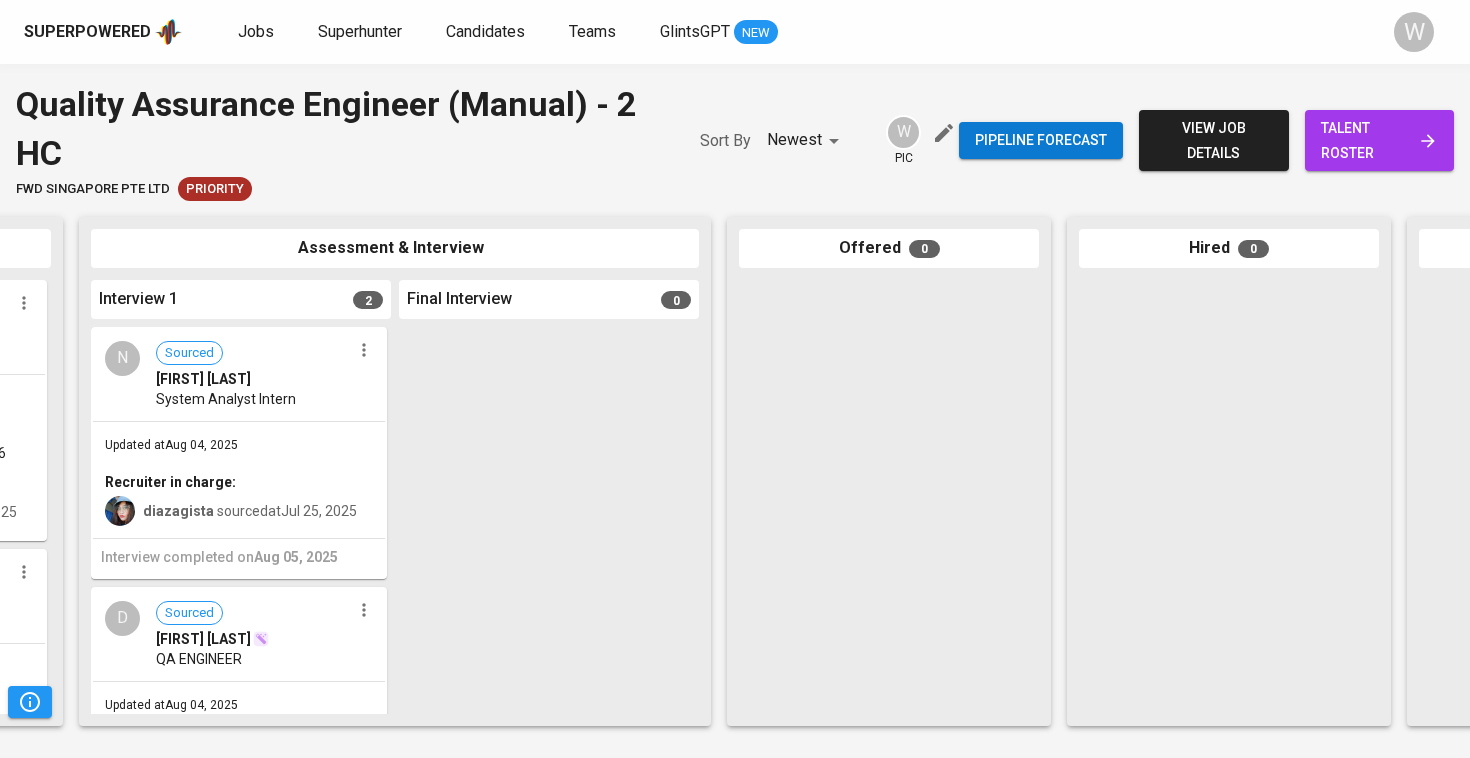scroll, scrollTop: 0, scrollLeft: 362, axis: horizontal 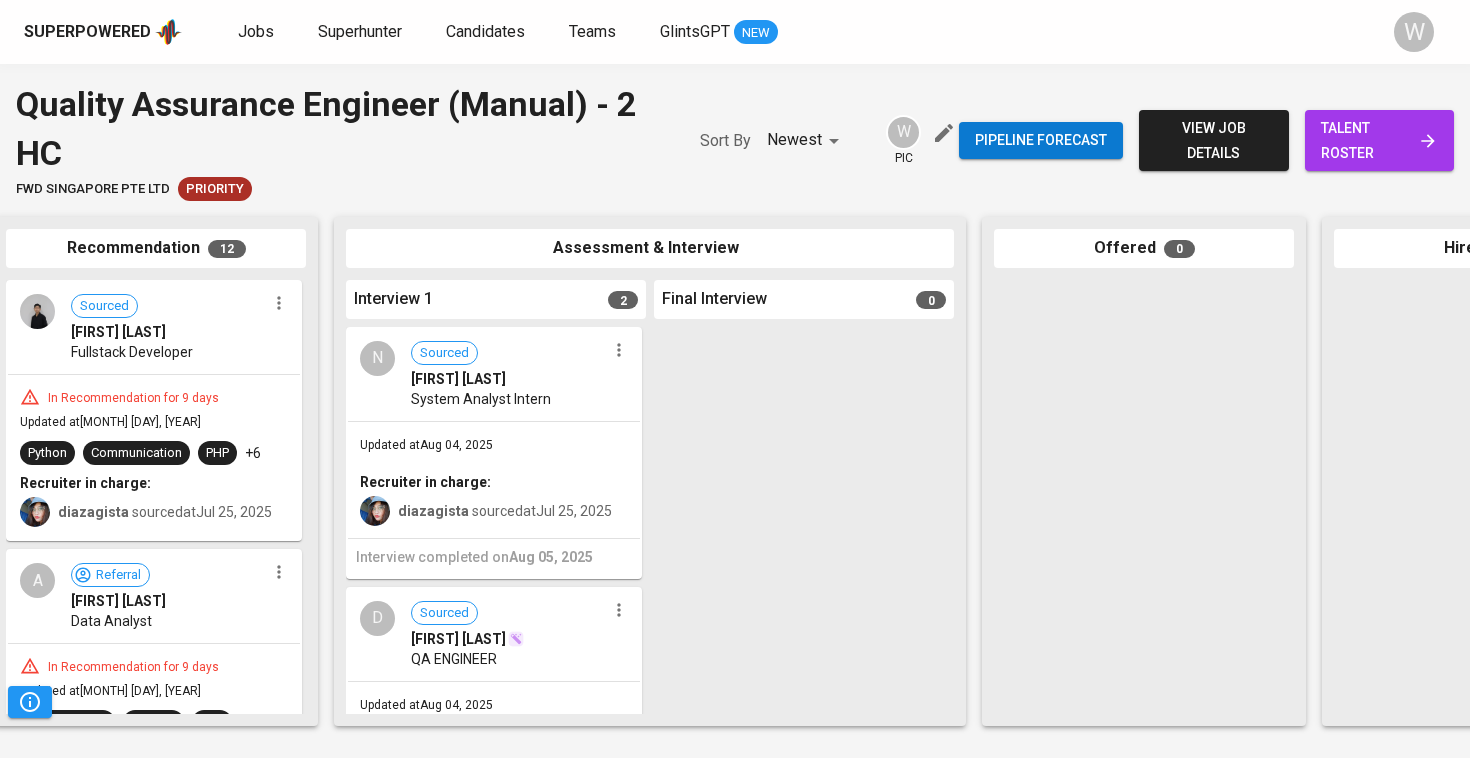 click 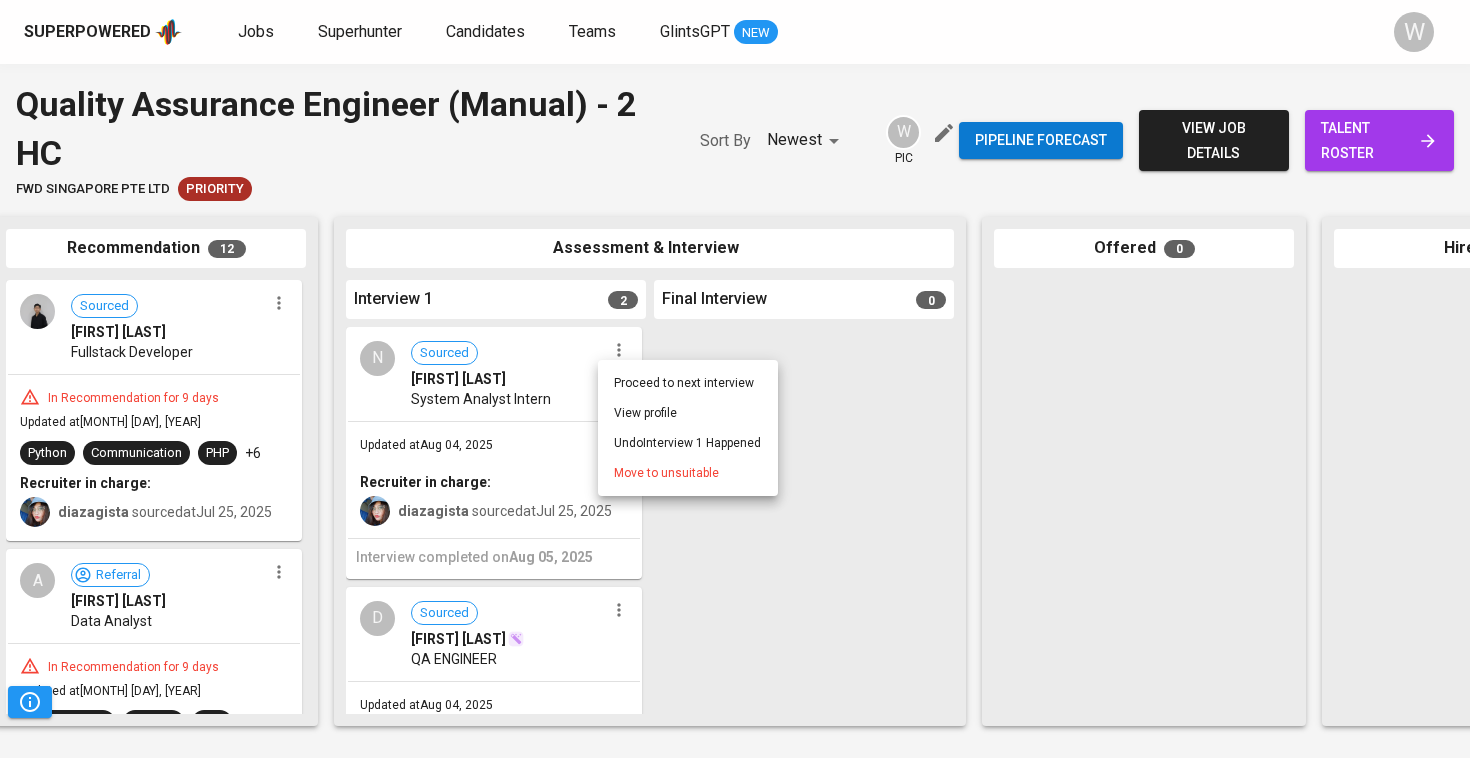 click on "Undo  Interview 1 Happened" at bounding box center (688, 443) 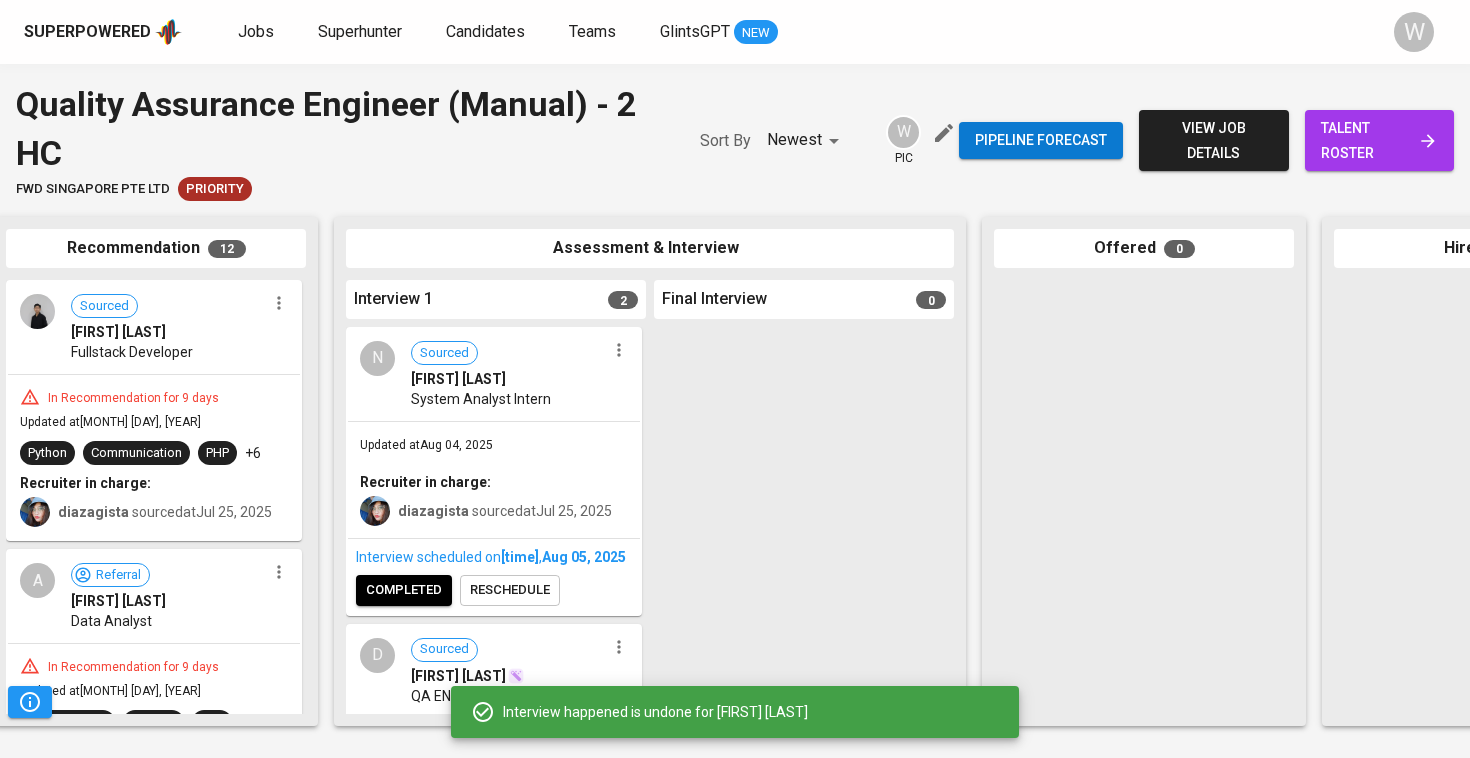 click 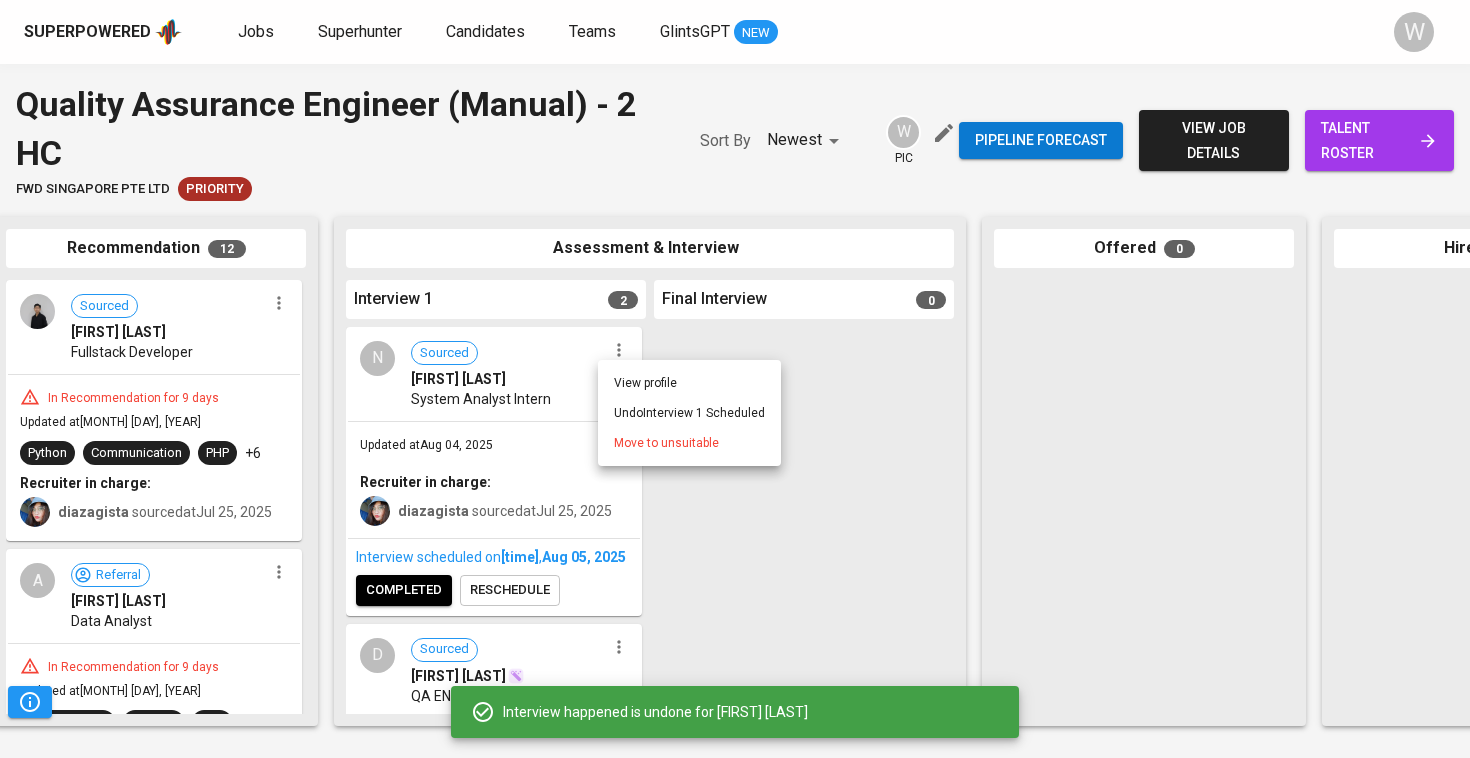 click on "Move to unsuitable" at bounding box center [689, 443] 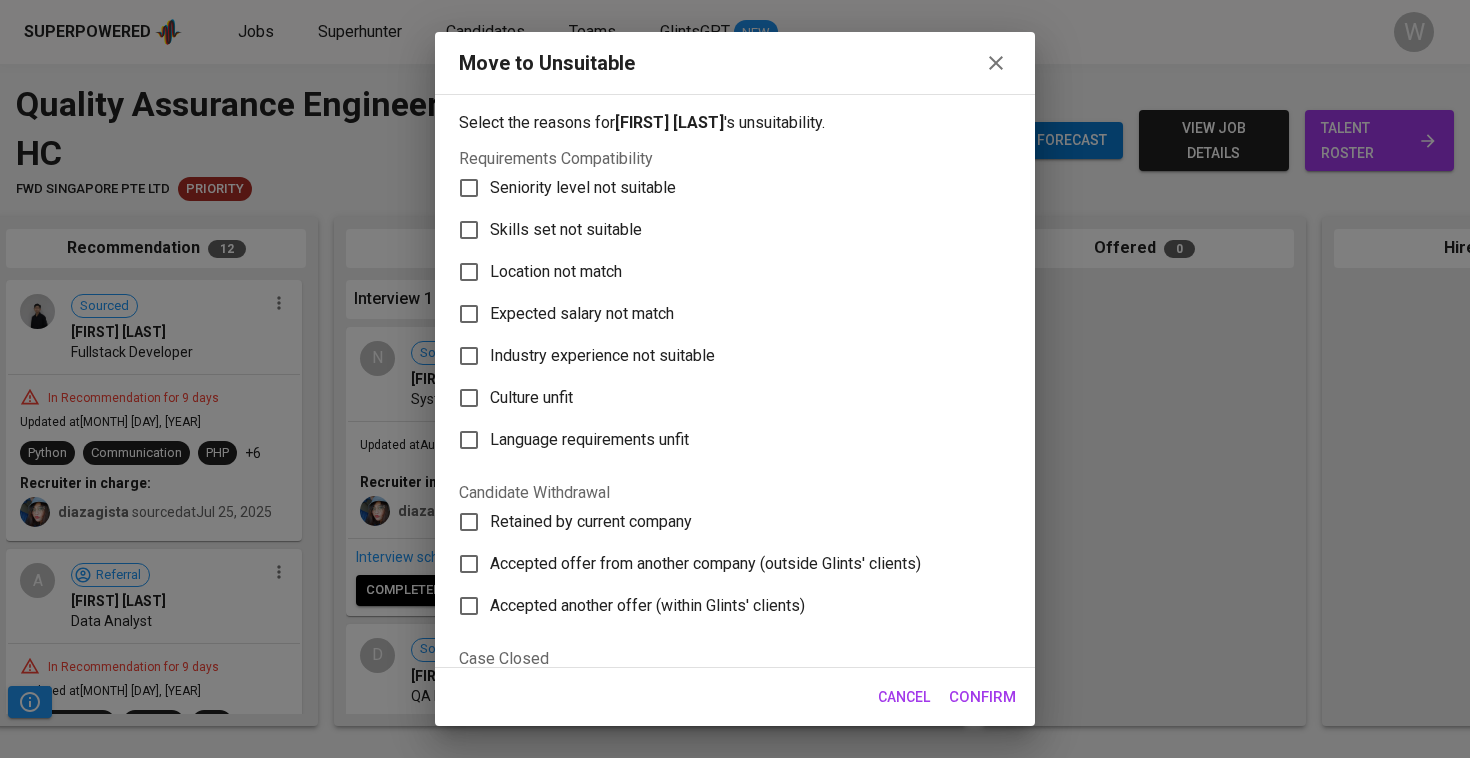 click on "Skills set not suitable" at bounding box center (566, 230) 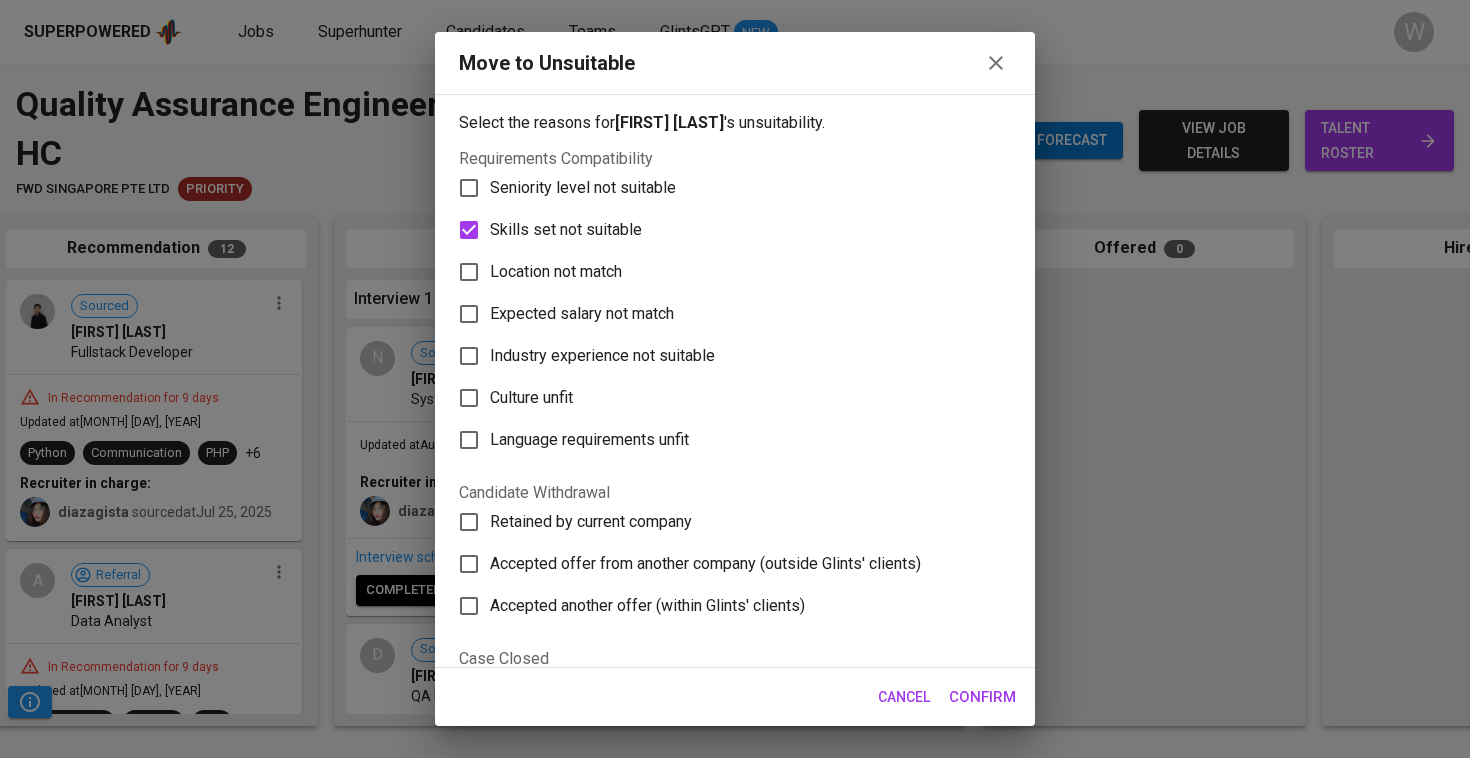 click on "Confirm" at bounding box center [982, 697] 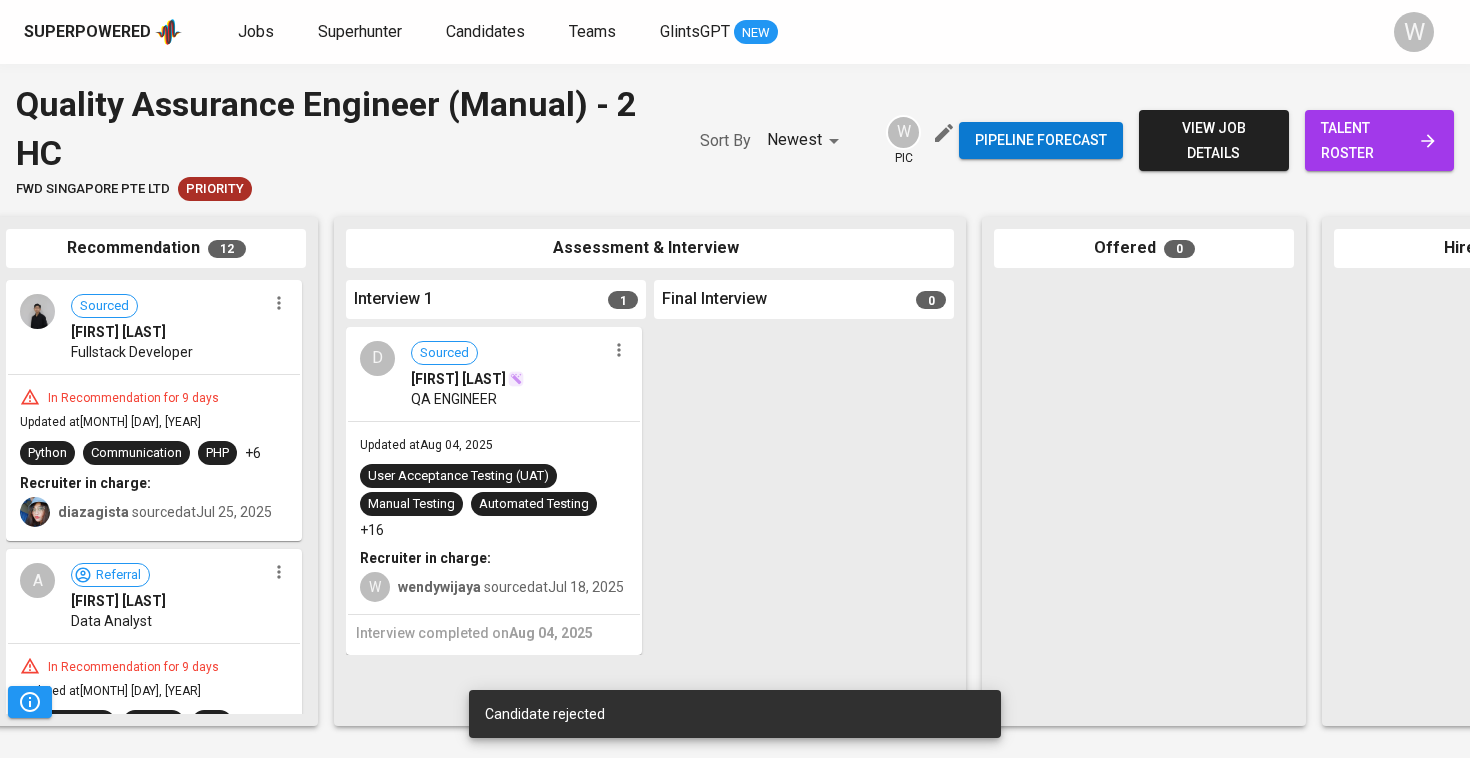 scroll, scrollTop: 0, scrollLeft: 0, axis: both 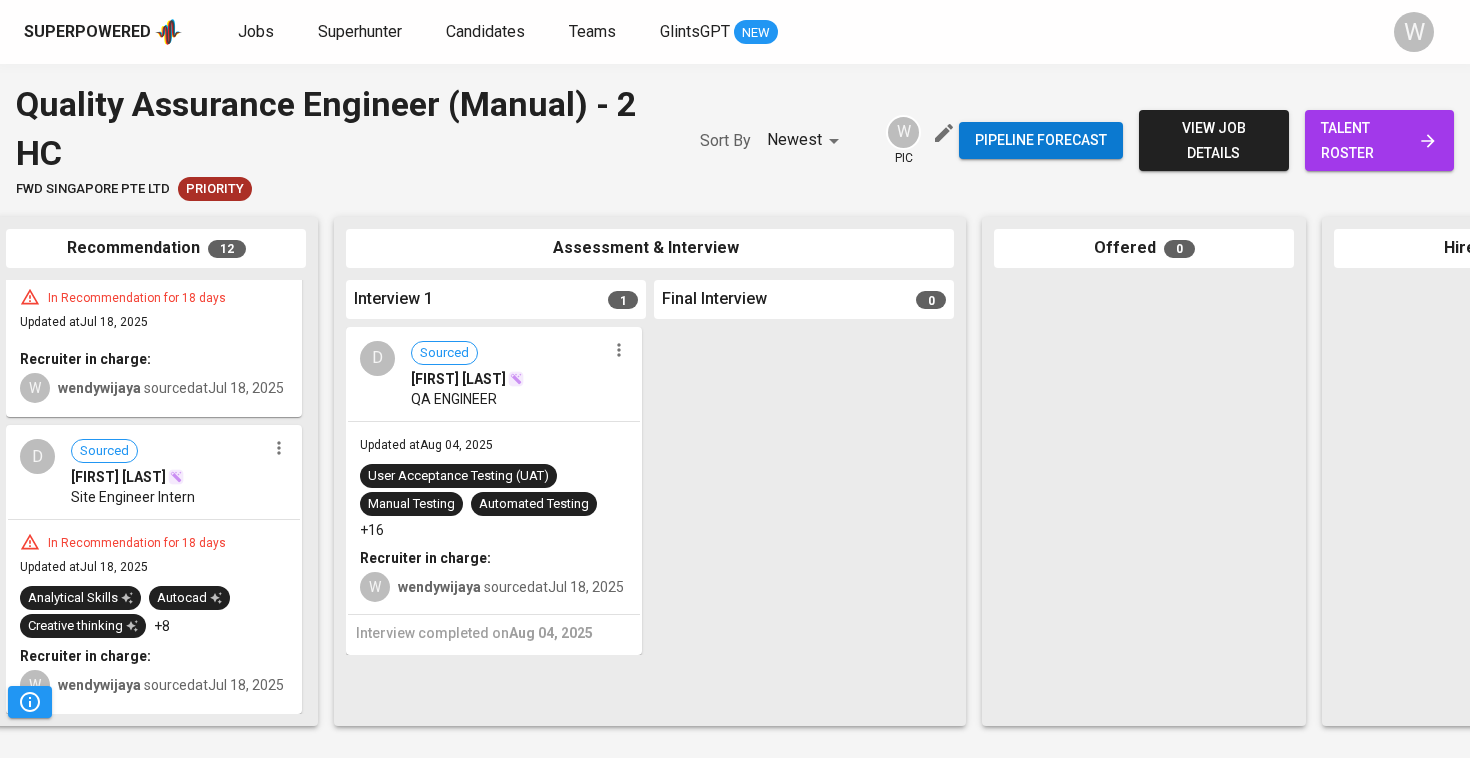 click on "talent roster" at bounding box center (1379, 140) 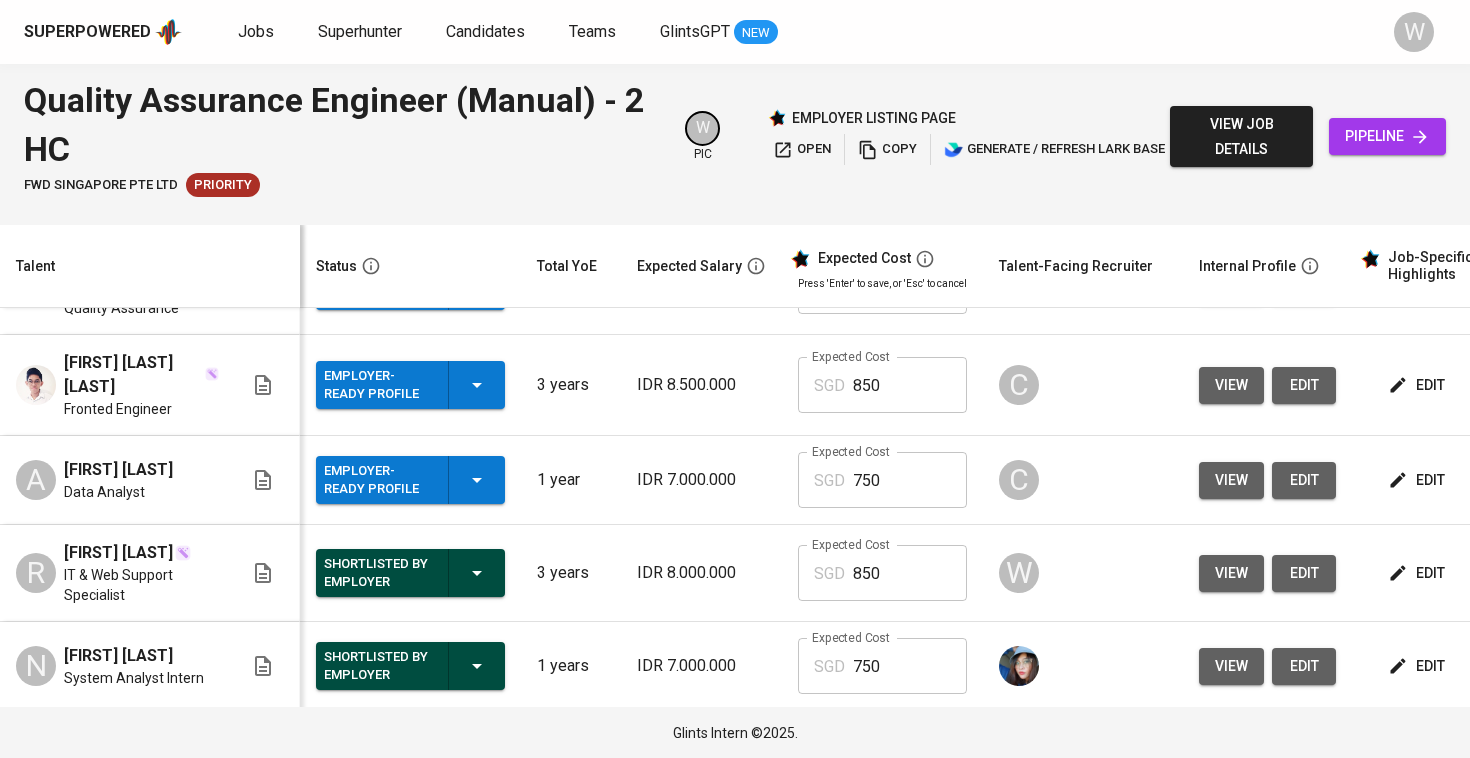 scroll, scrollTop: 273, scrollLeft: 1, axis: both 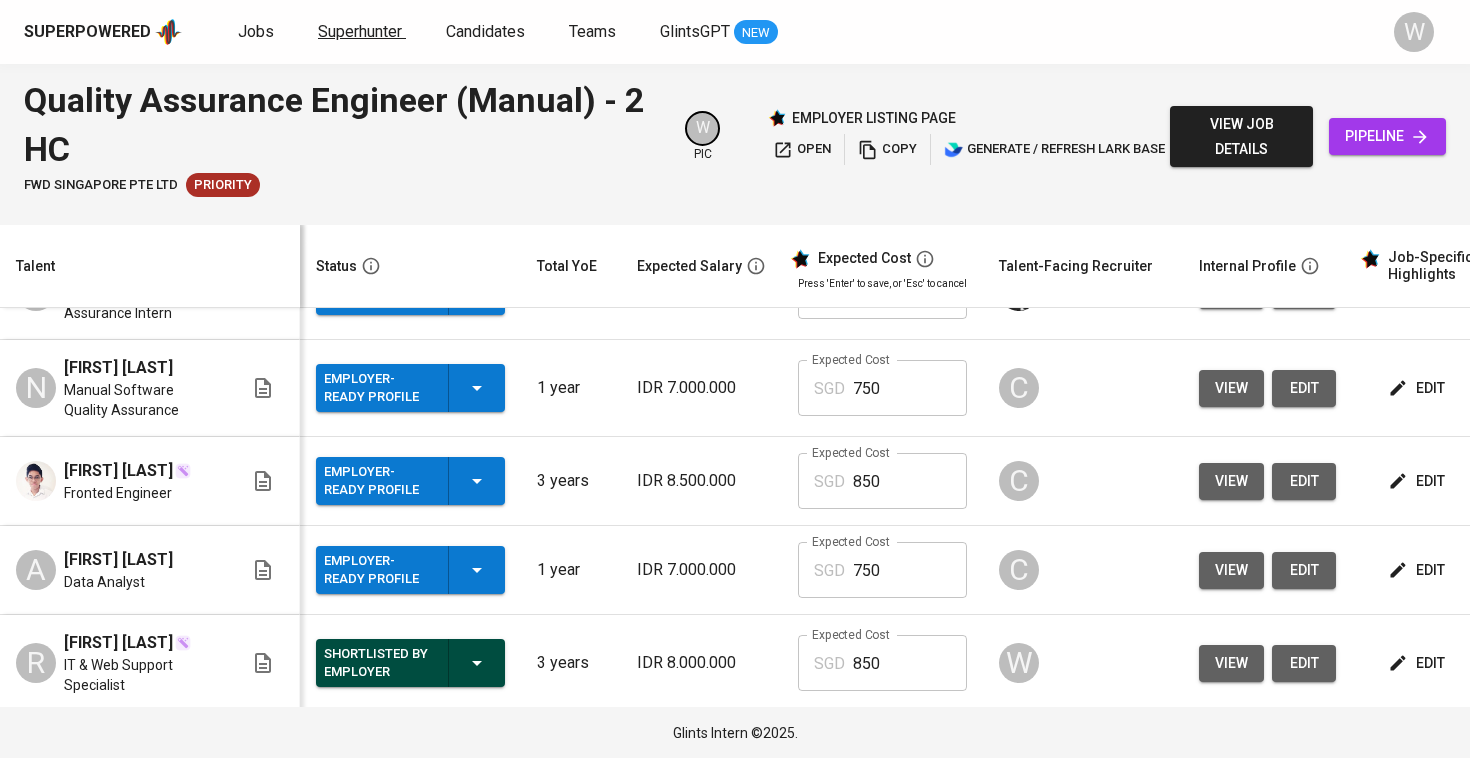 click on "Superhunter" at bounding box center [360, 31] 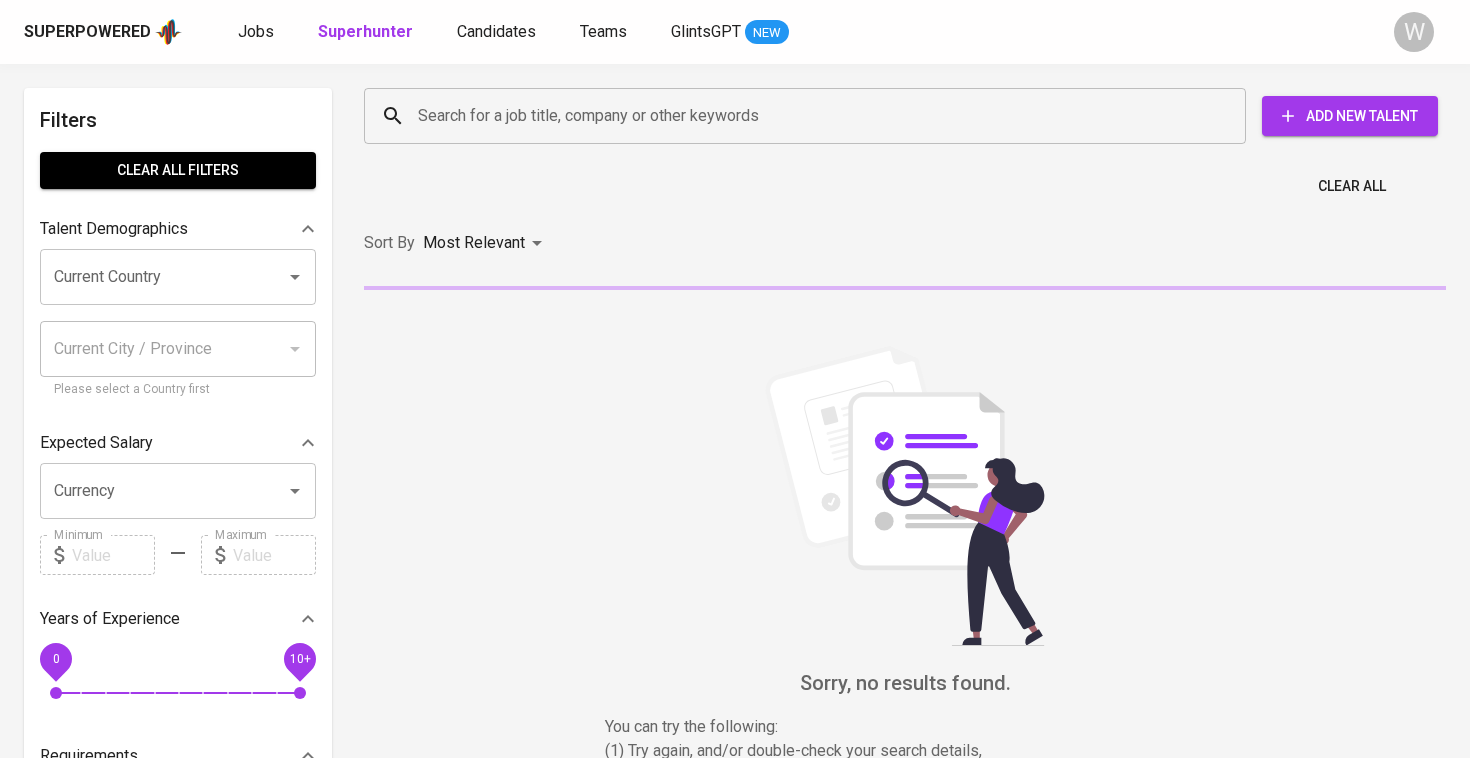 click on "Search for a job title, company or other keywords" at bounding box center [810, 116] 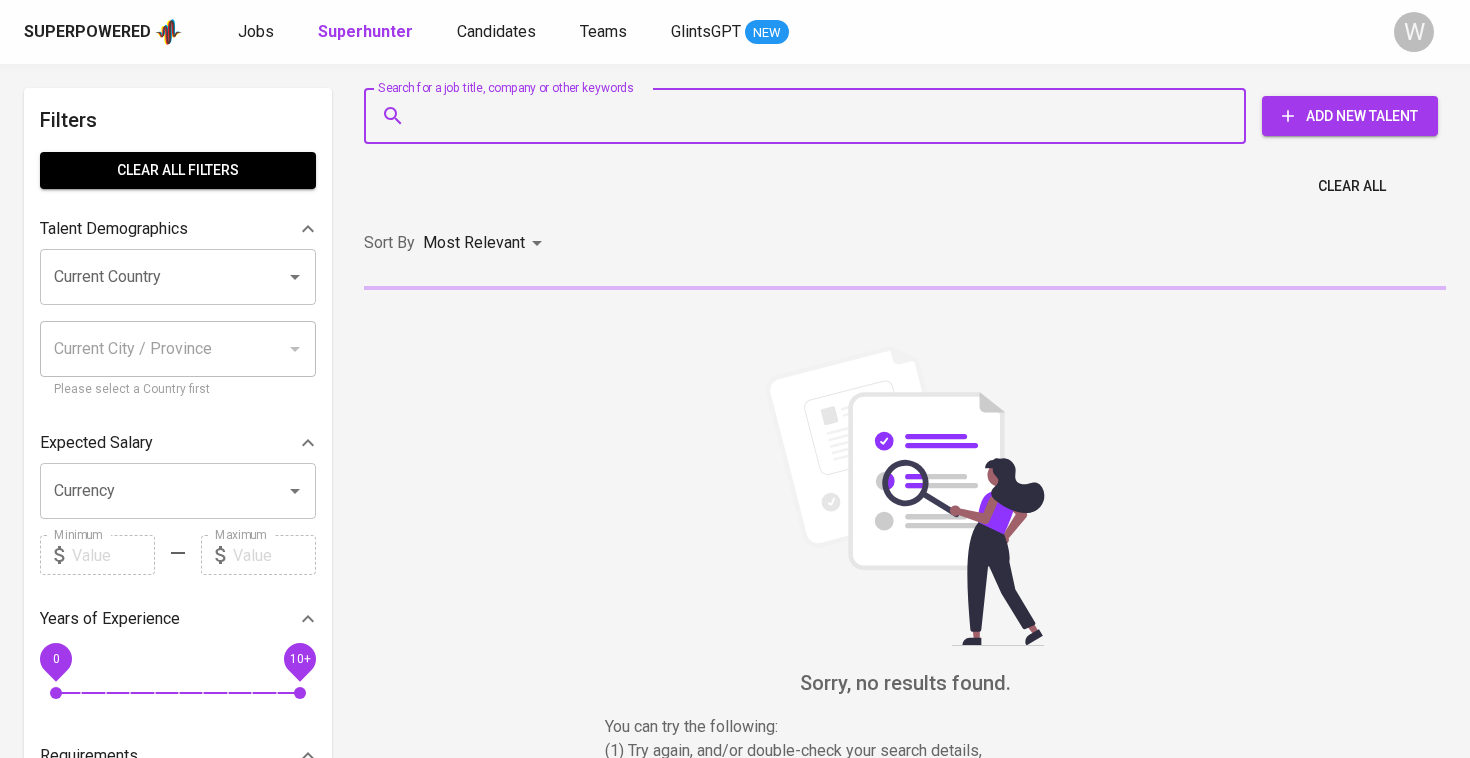 paste on "[EMAIL]" 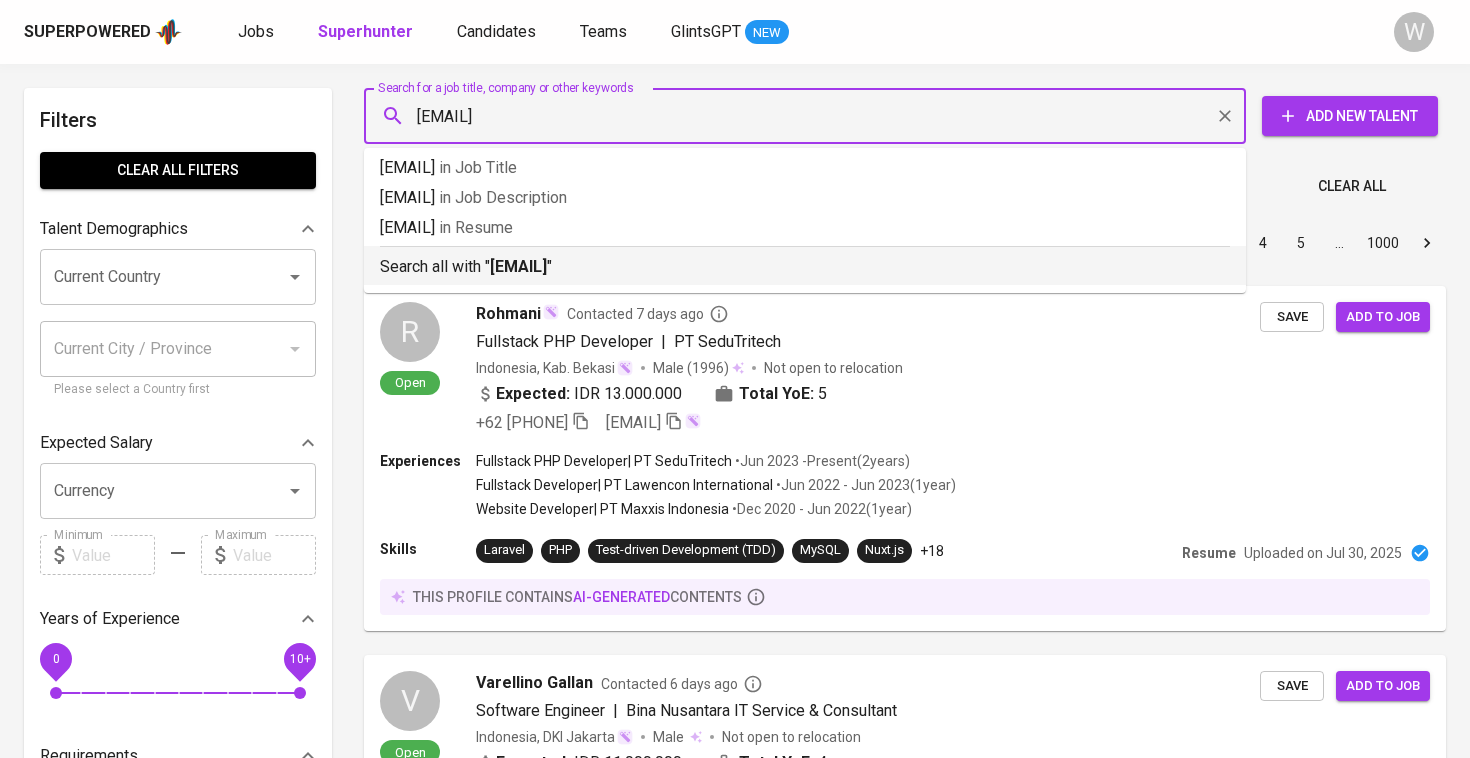 click on "[EMAIL]" at bounding box center (518, 266) 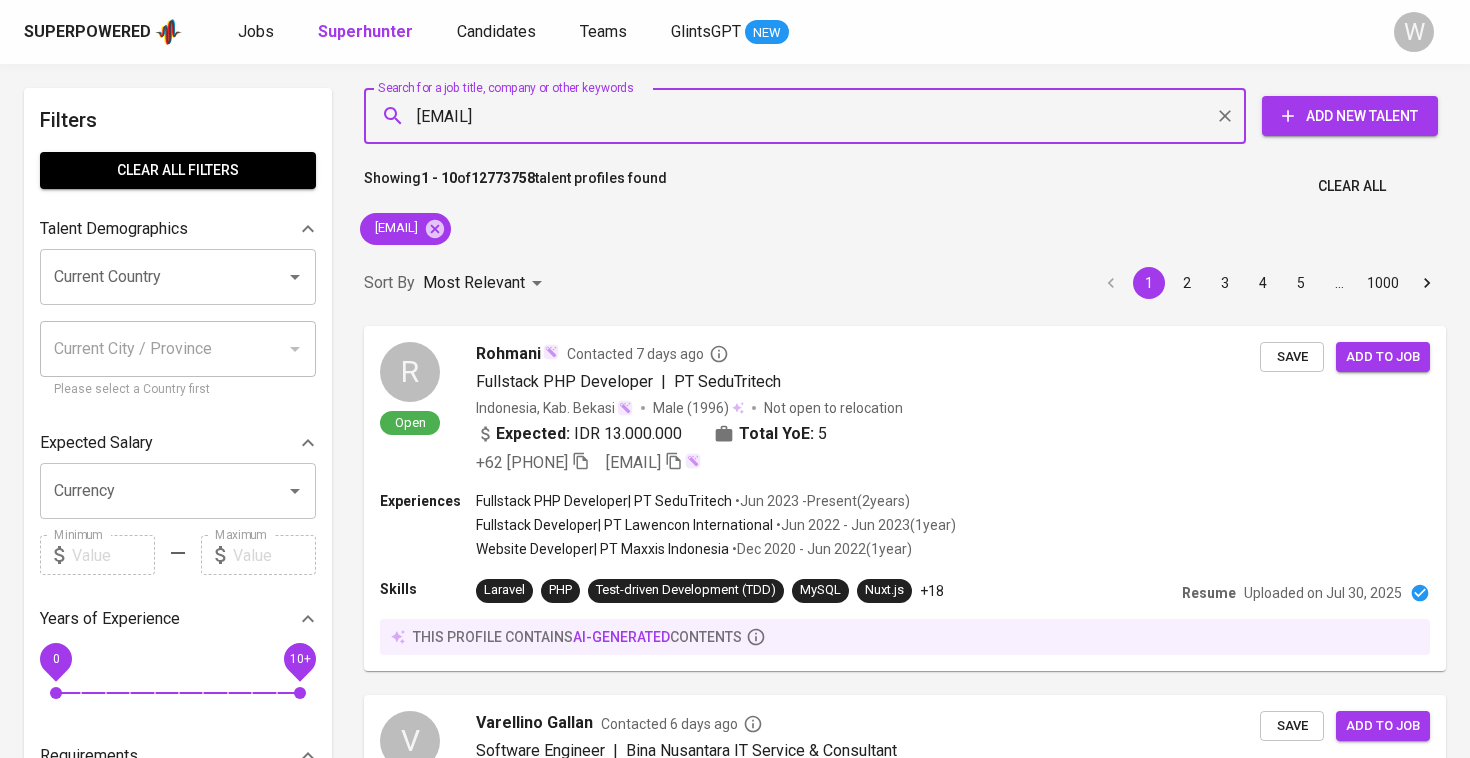 type 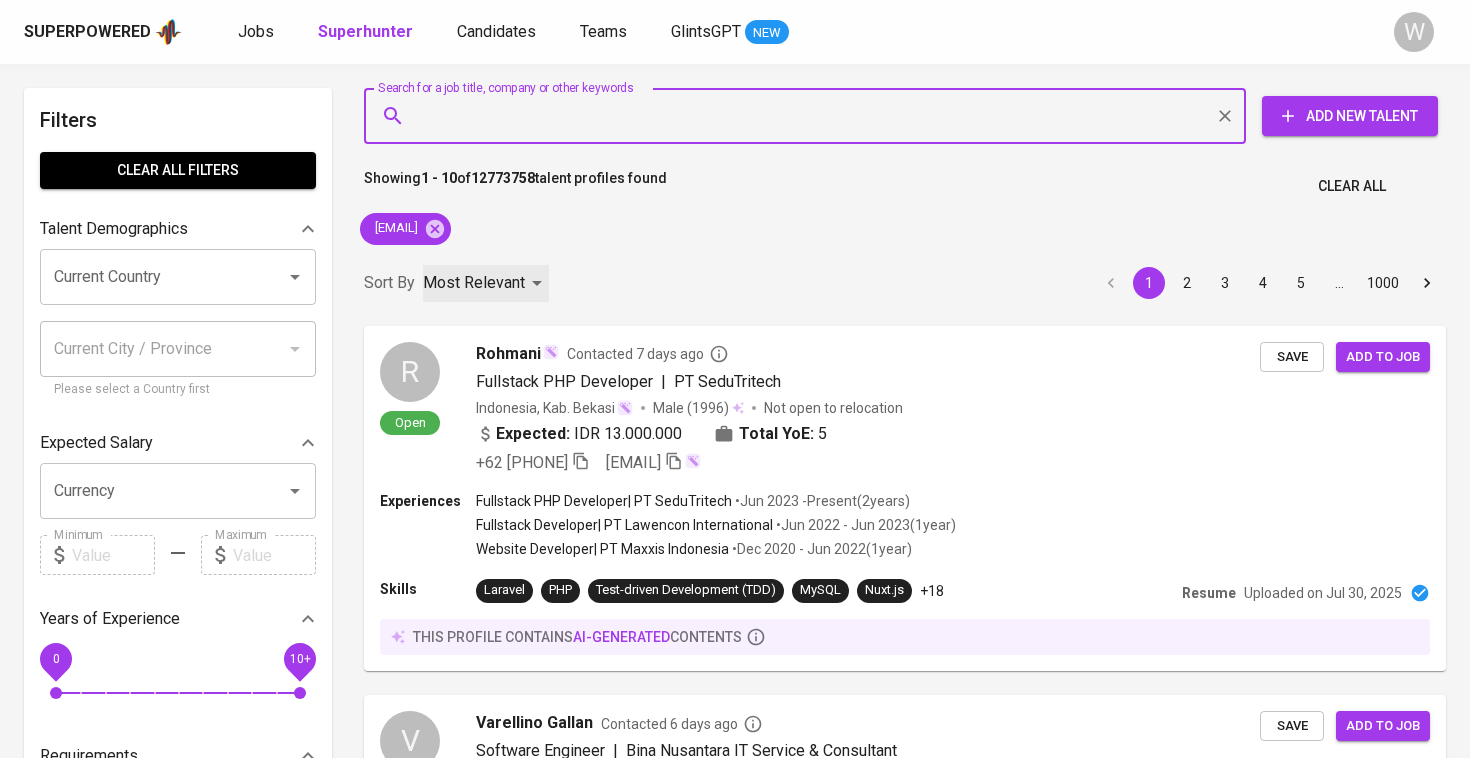 click on "Most Relevant" at bounding box center [486, 283] 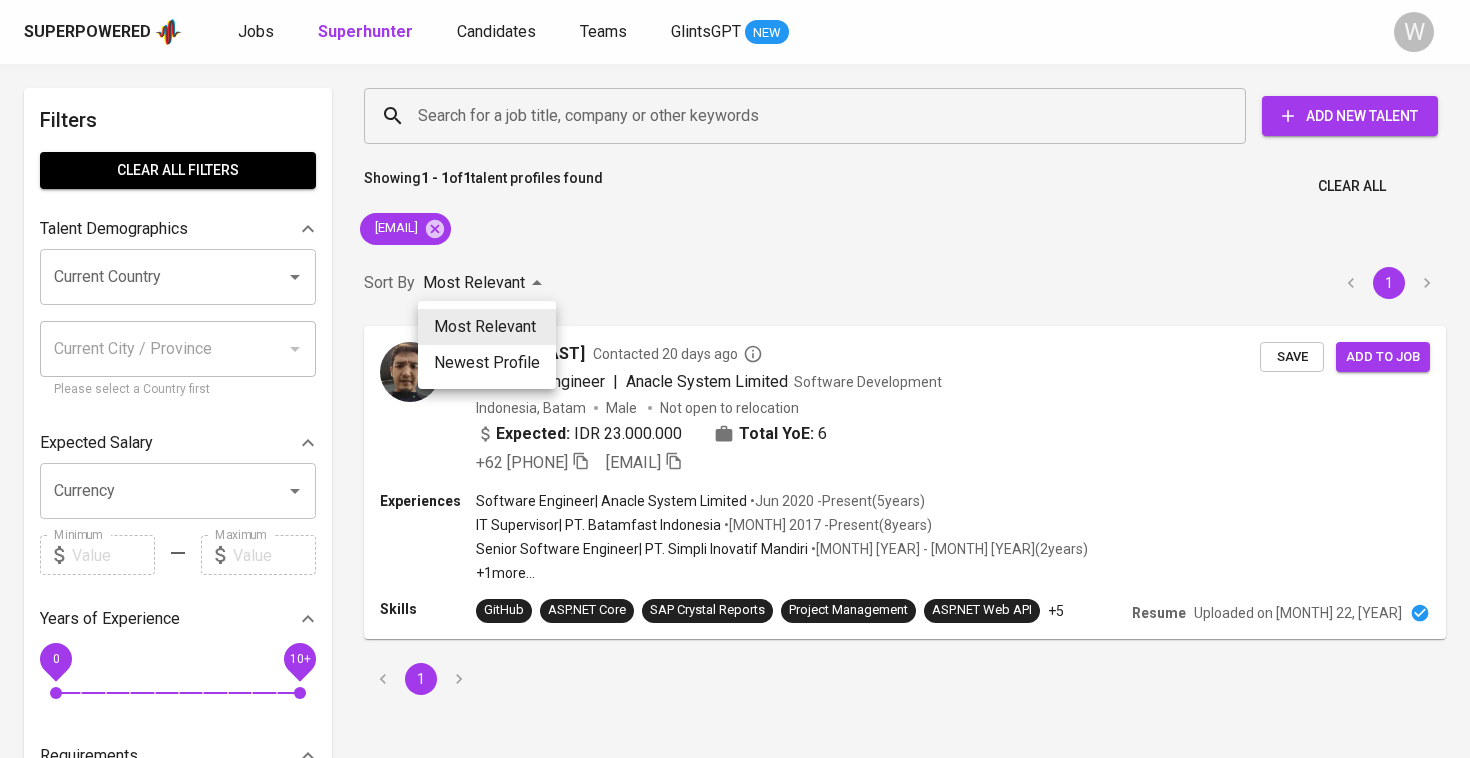click at bounding box center (735, 379) 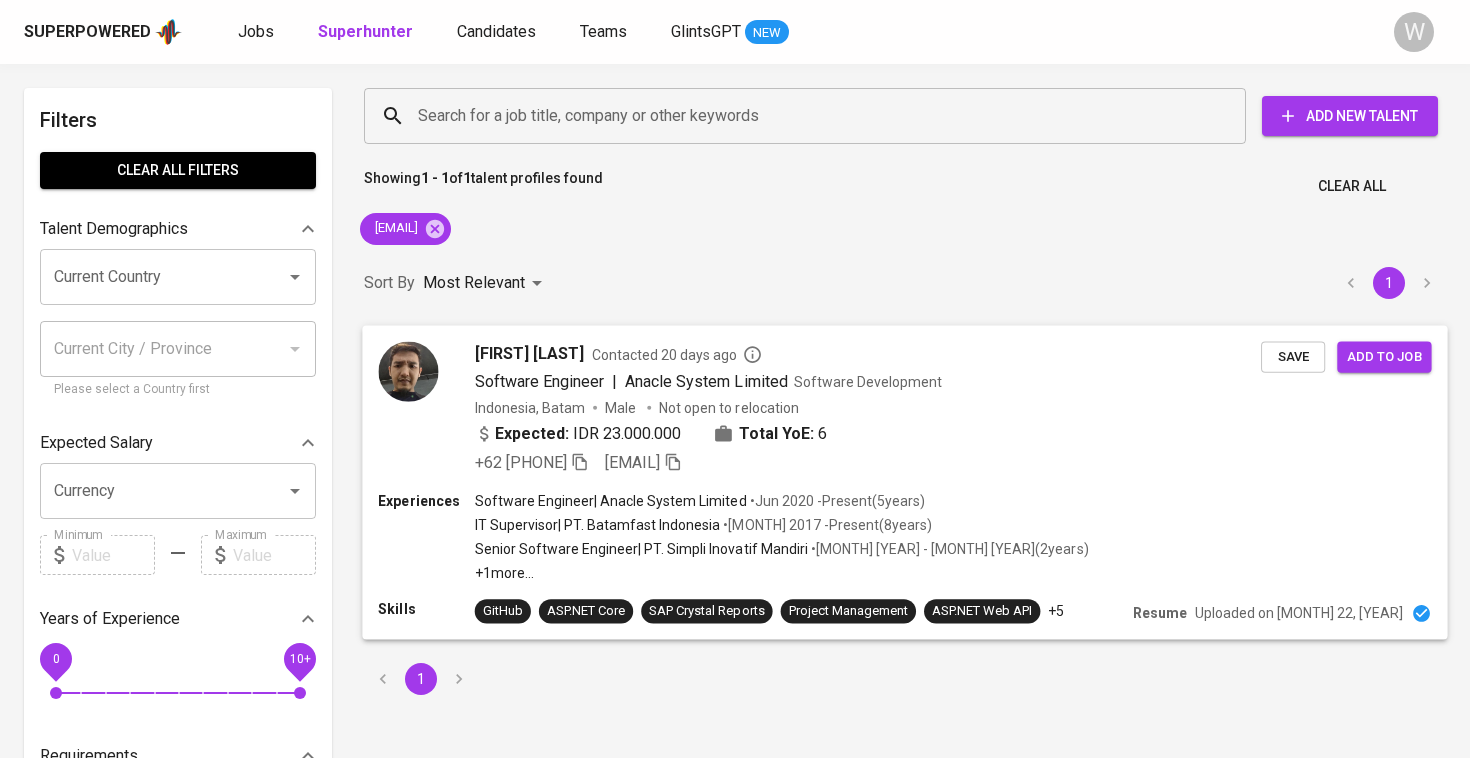 click on "Software Engineer" at bounding box center [539, 380] 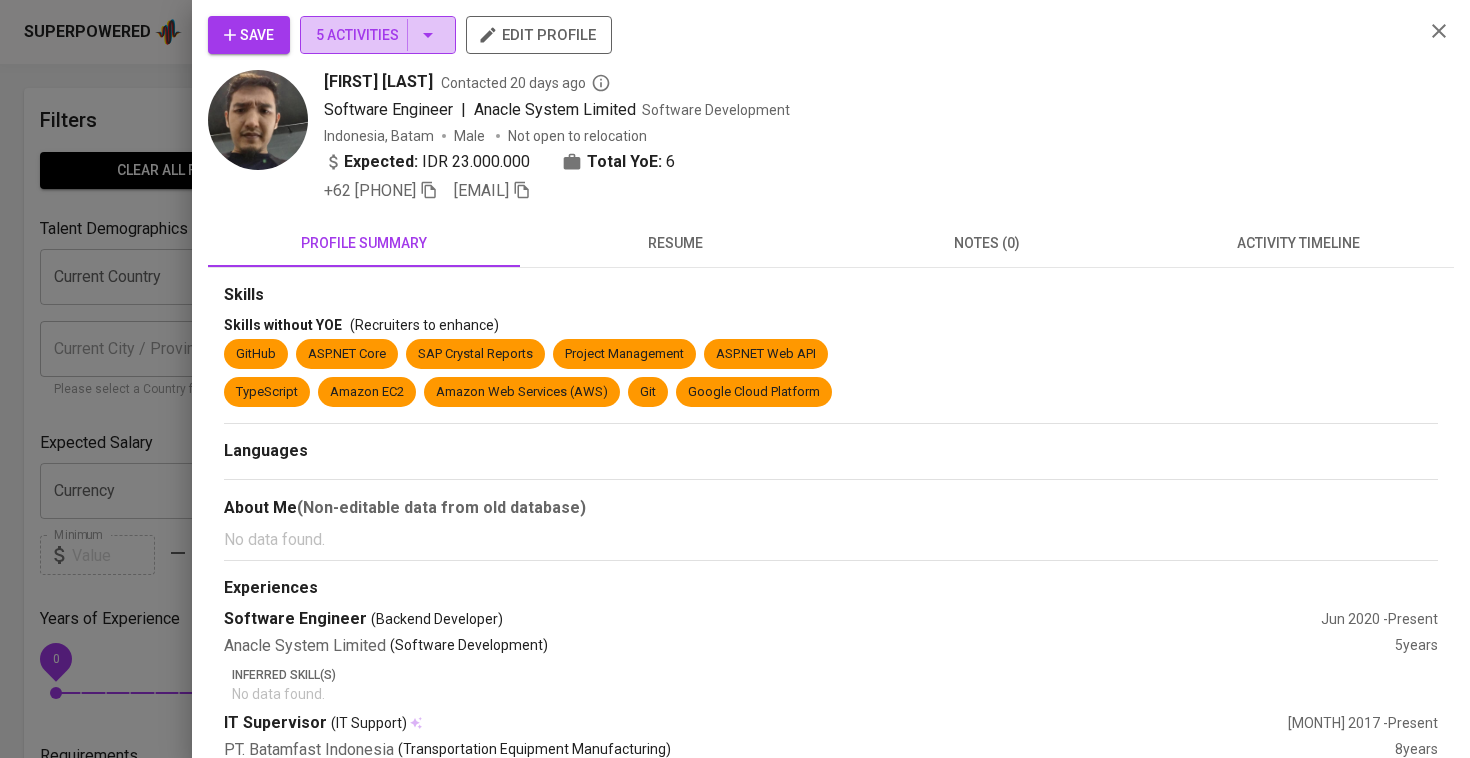 click on "5 Activities" at bounding box center [378, 35] 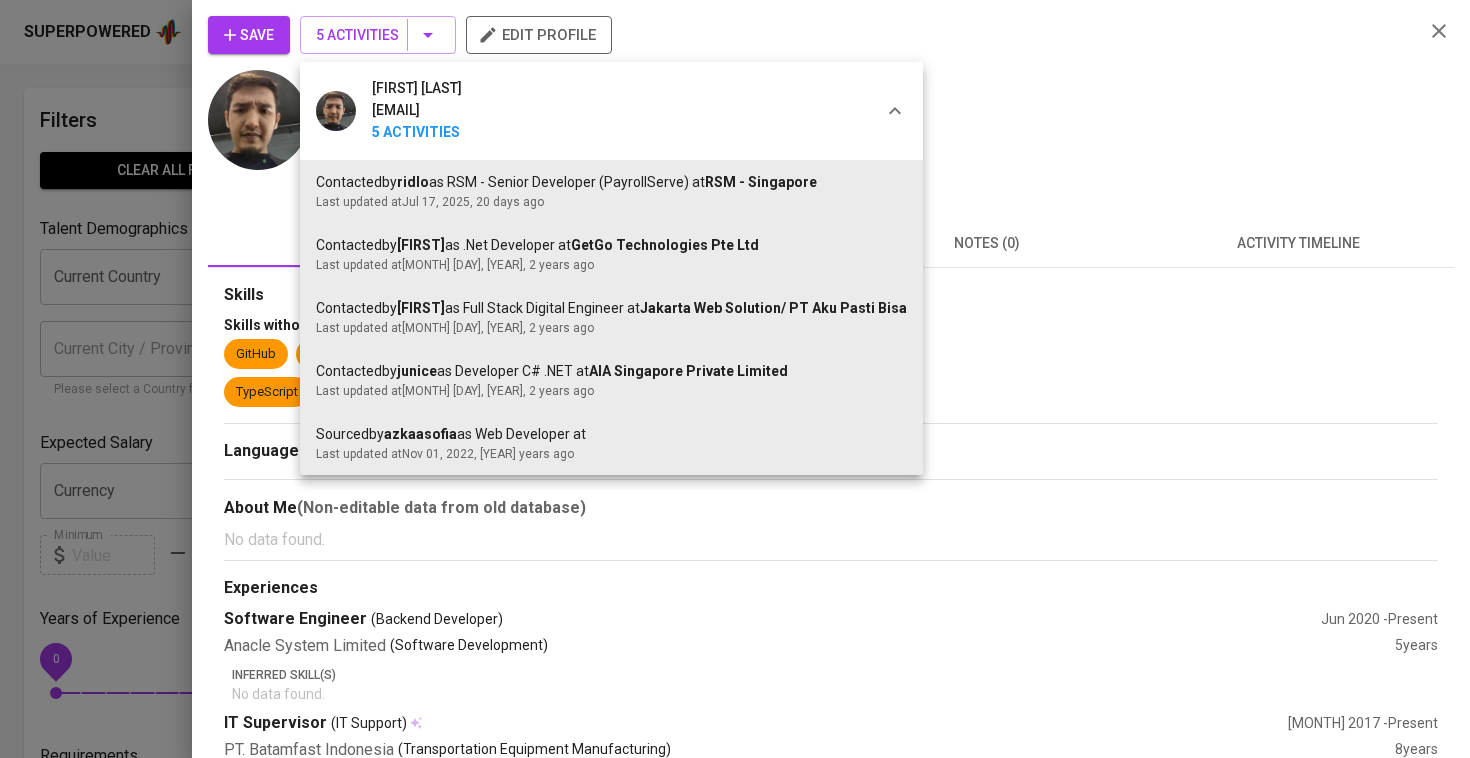 click at bounding box center (735, 379) 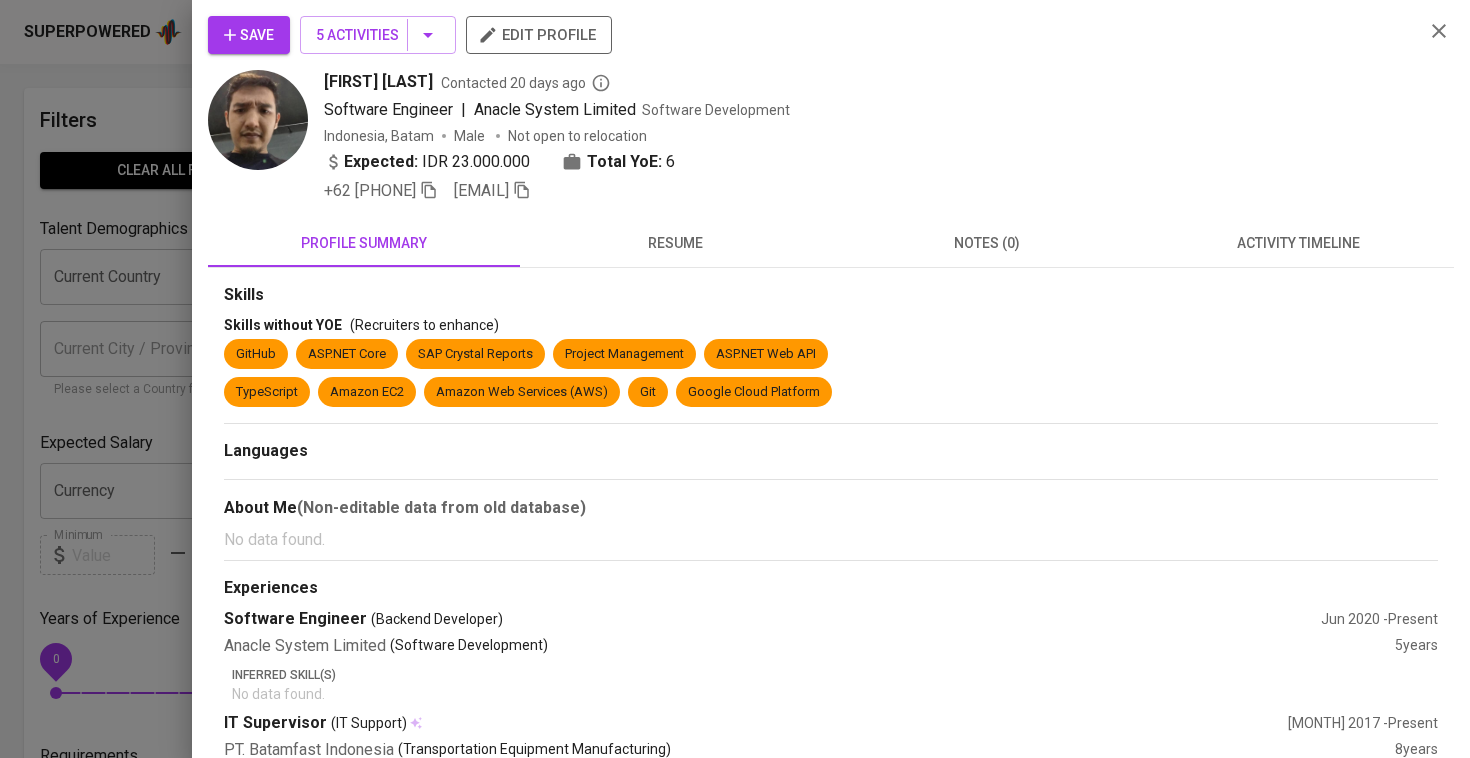 click on "activity timeline" at bounding box center (1299, 243) 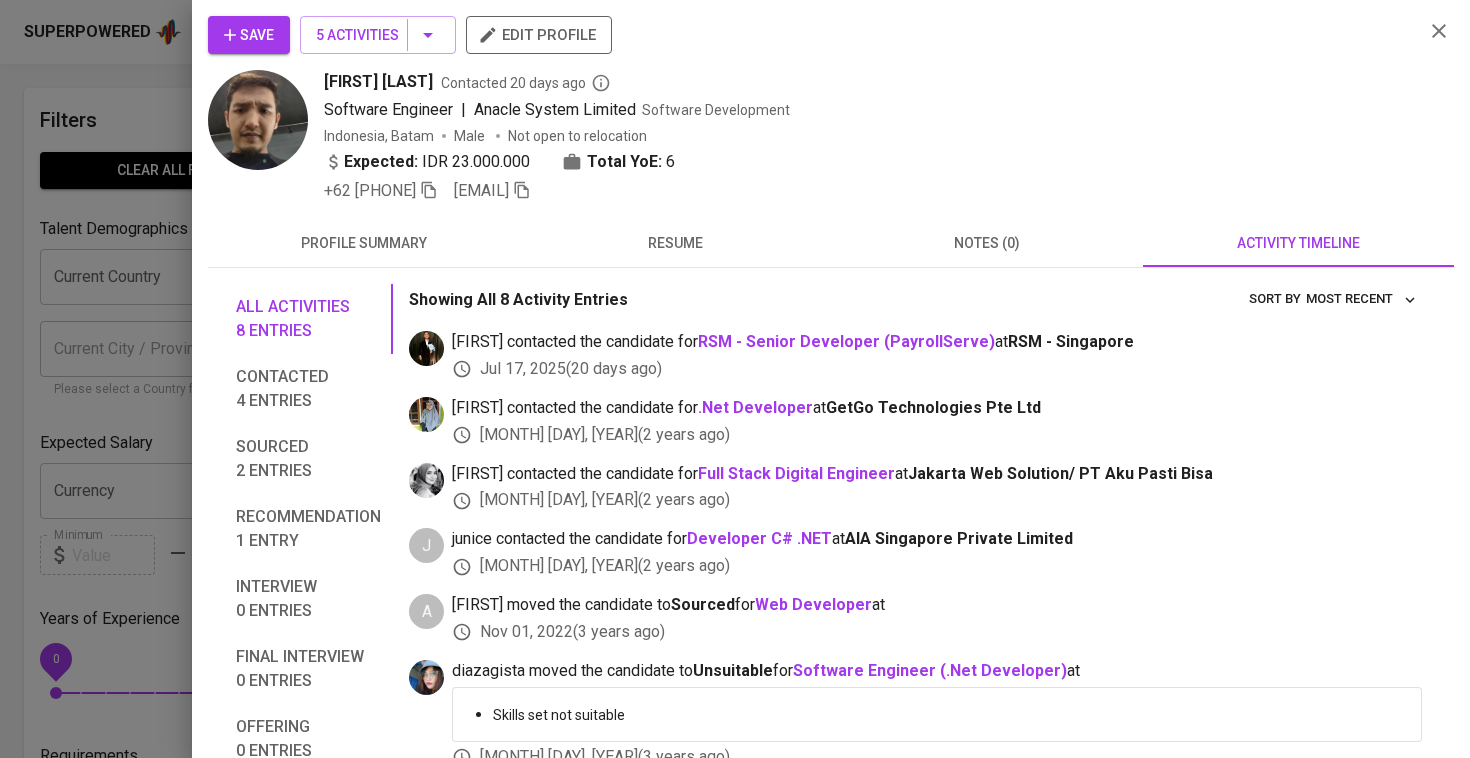 click on "resume" at bounding box center (676, 243) 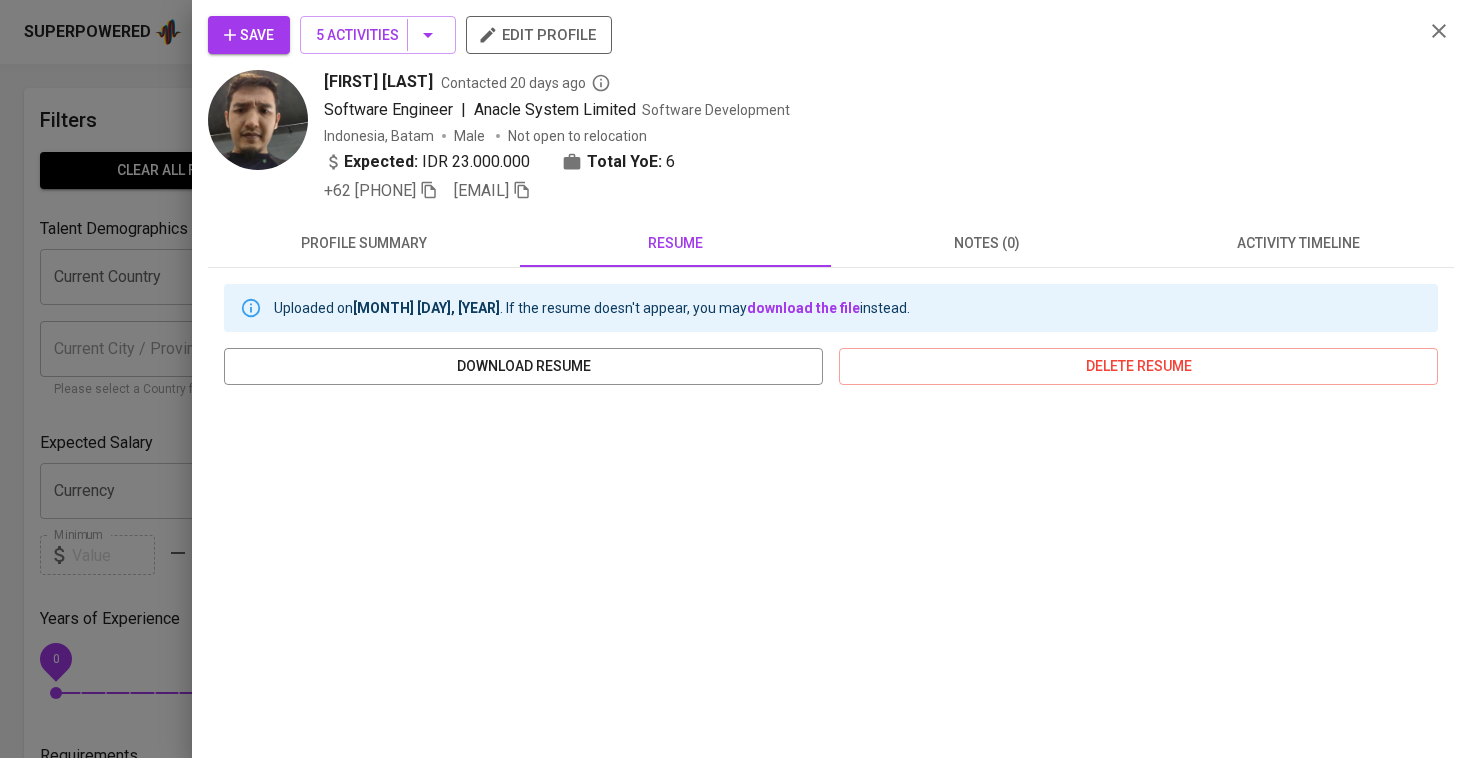 scroll, scrollTop: 0, scrollLeft: 0, axis: both 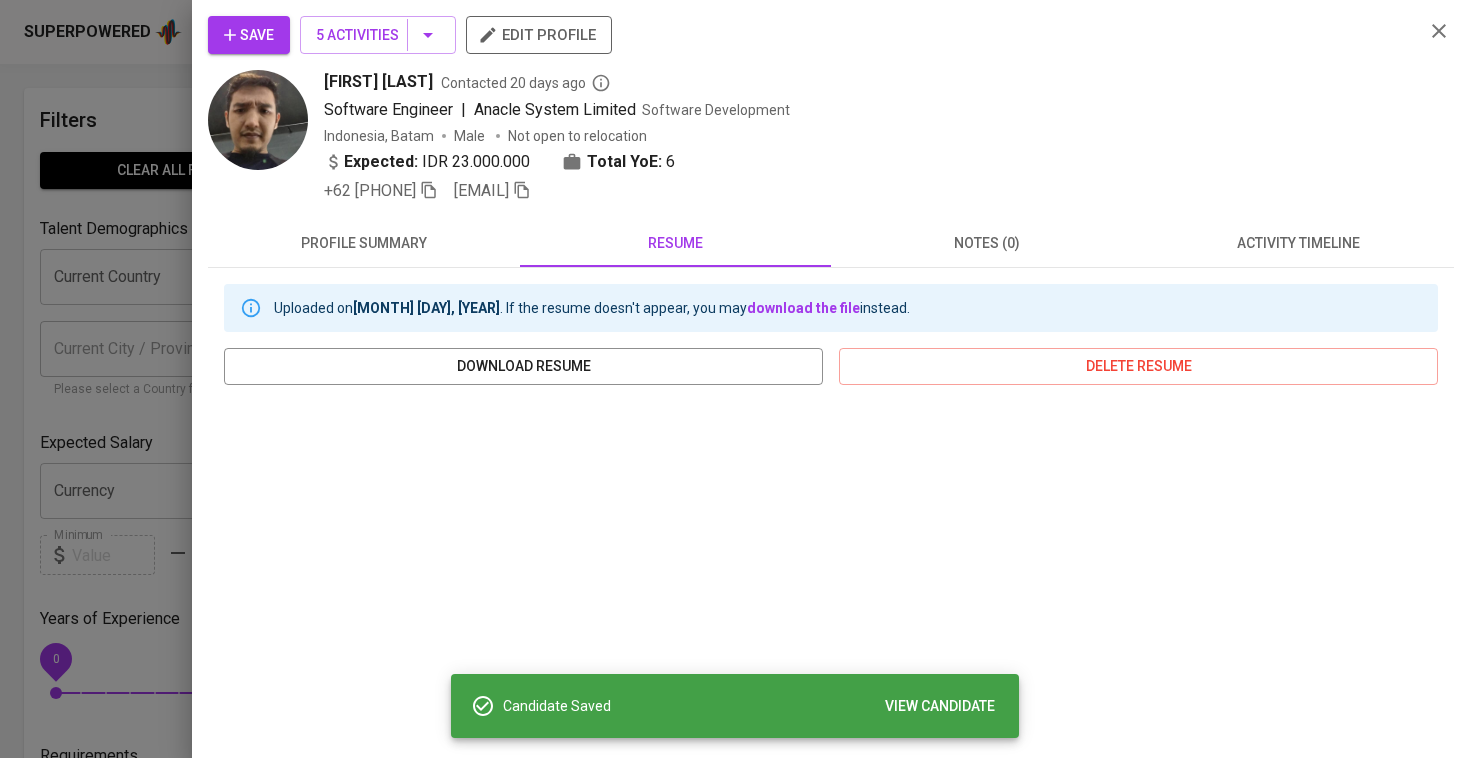 click at bounding box center (735, 379) 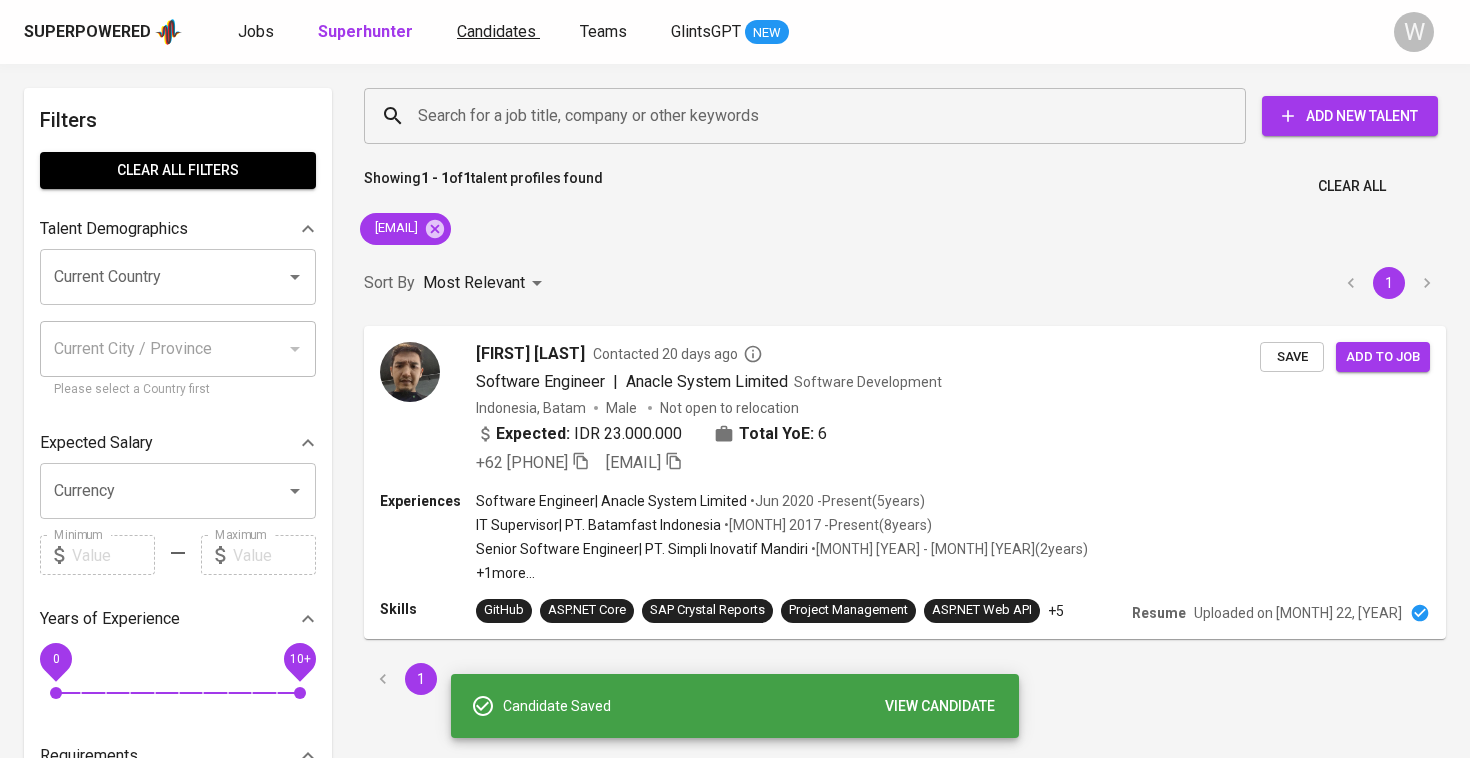 click on "Candidates" at bounding box center [498, 32] 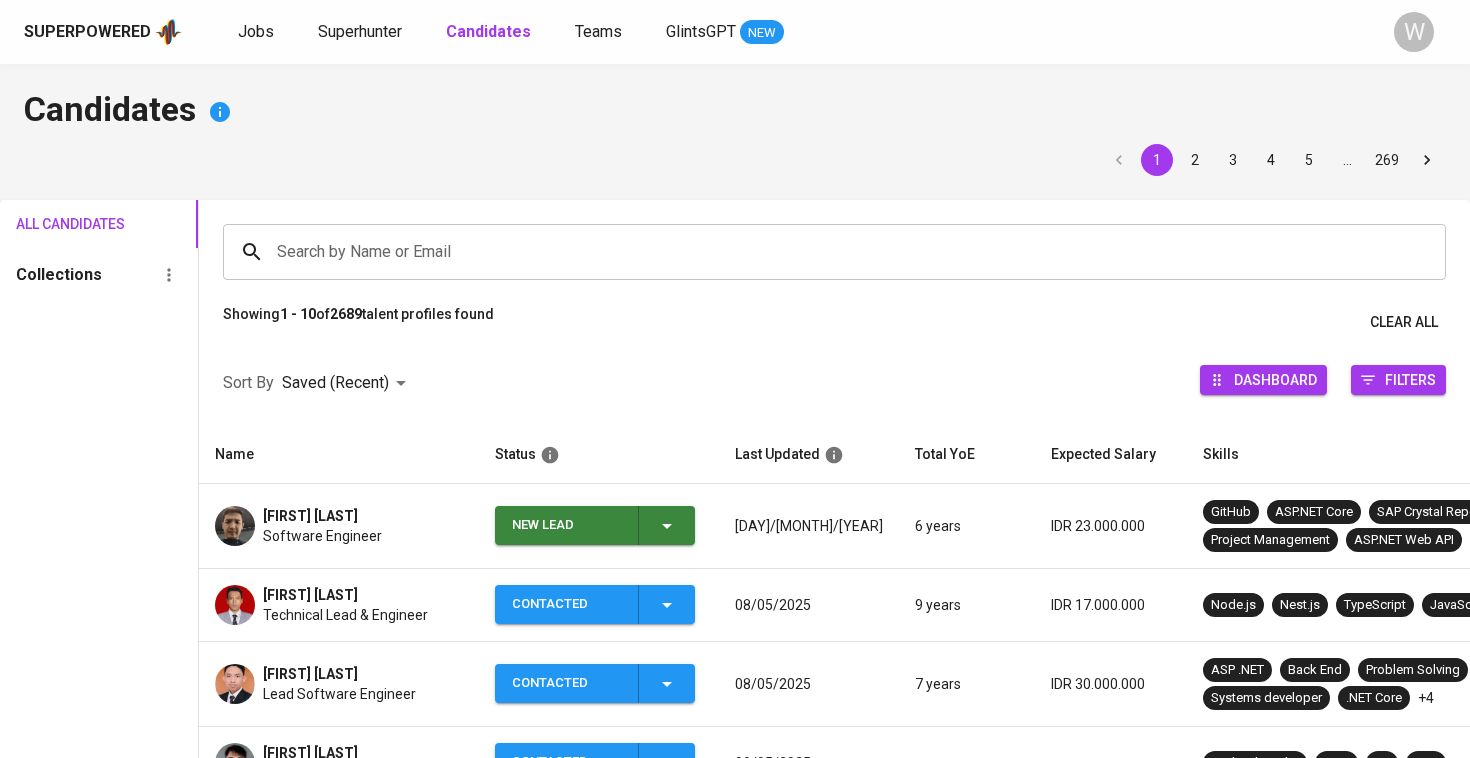 click 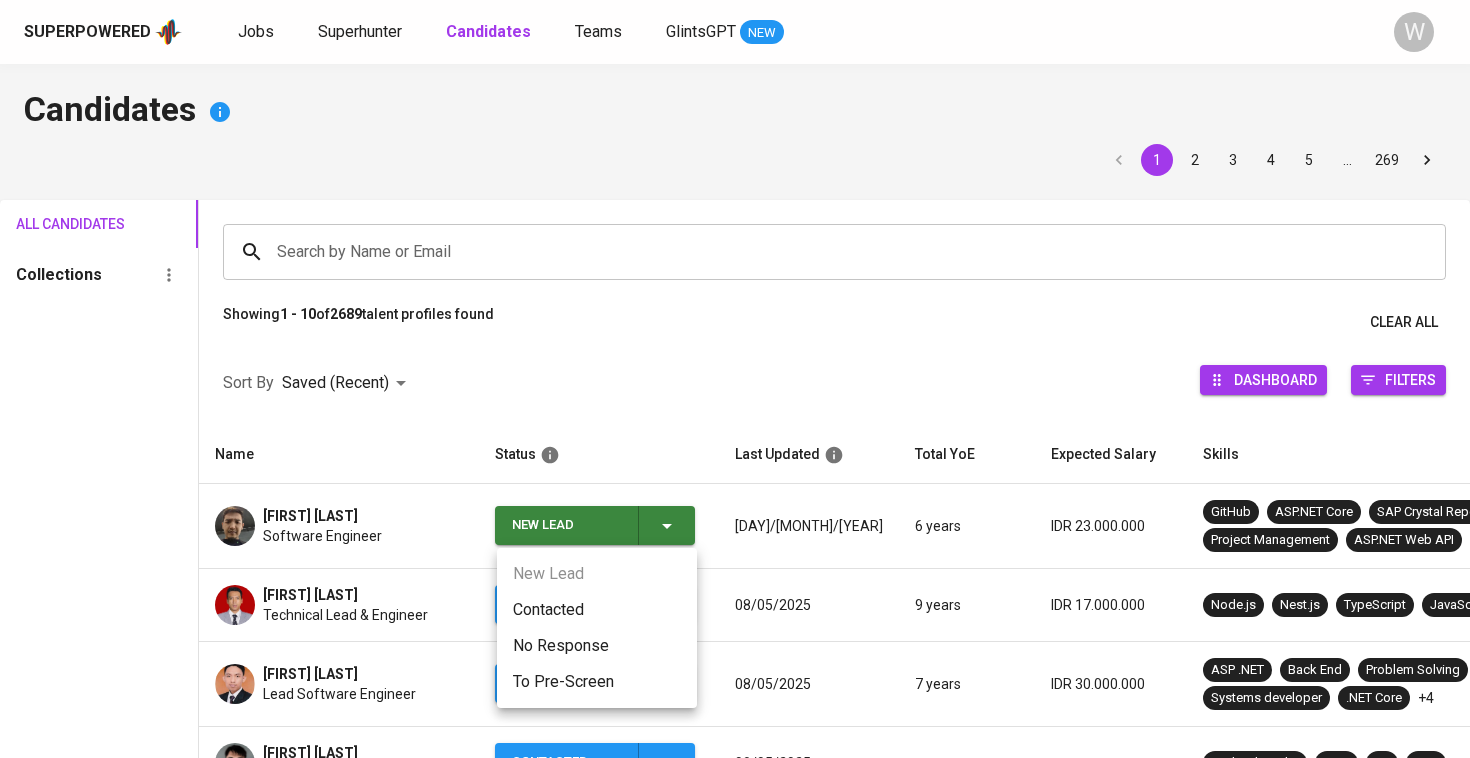 click on "Contacted" at bounding box center (597, 610) 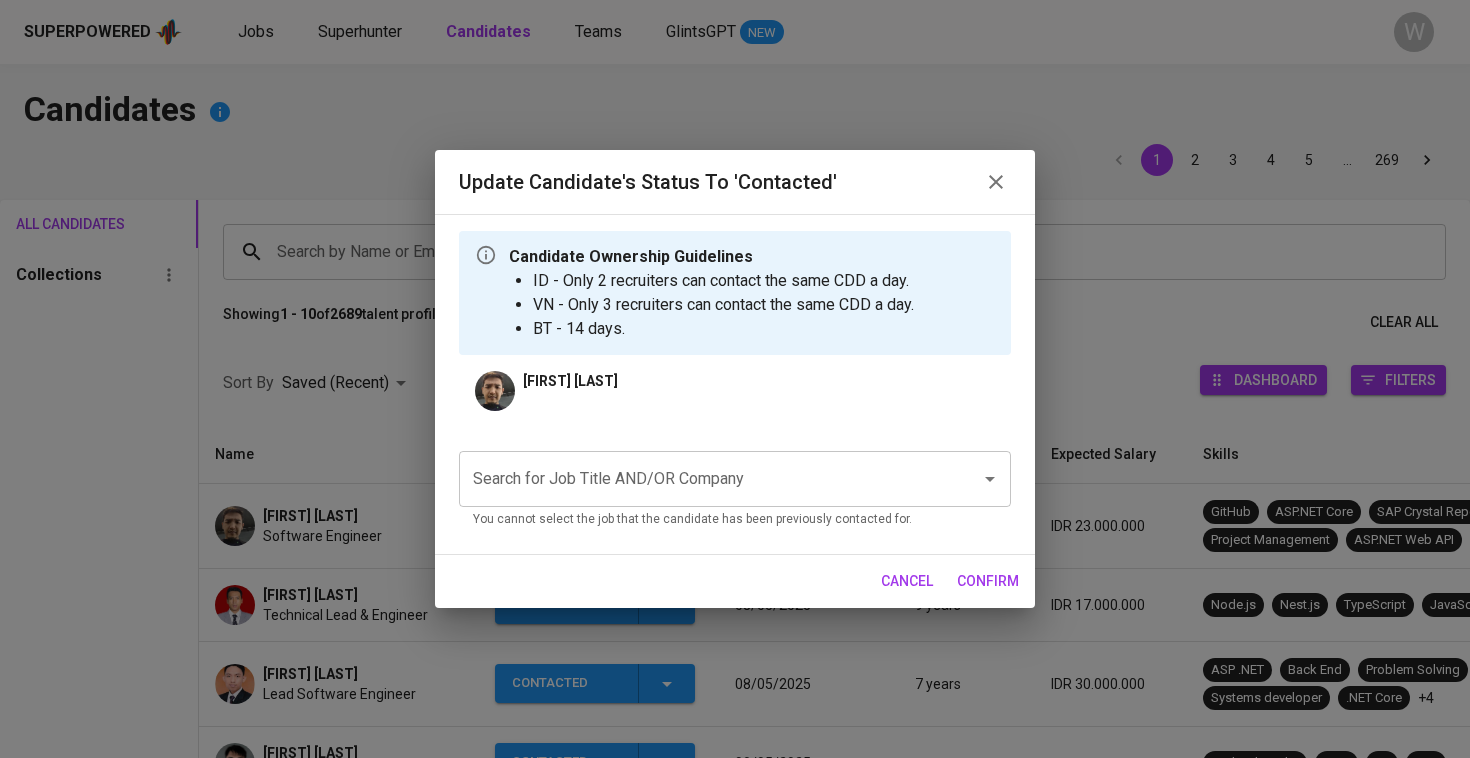 click on "Search for Job Title AND/OR Company" at bounding box center [707, 479] 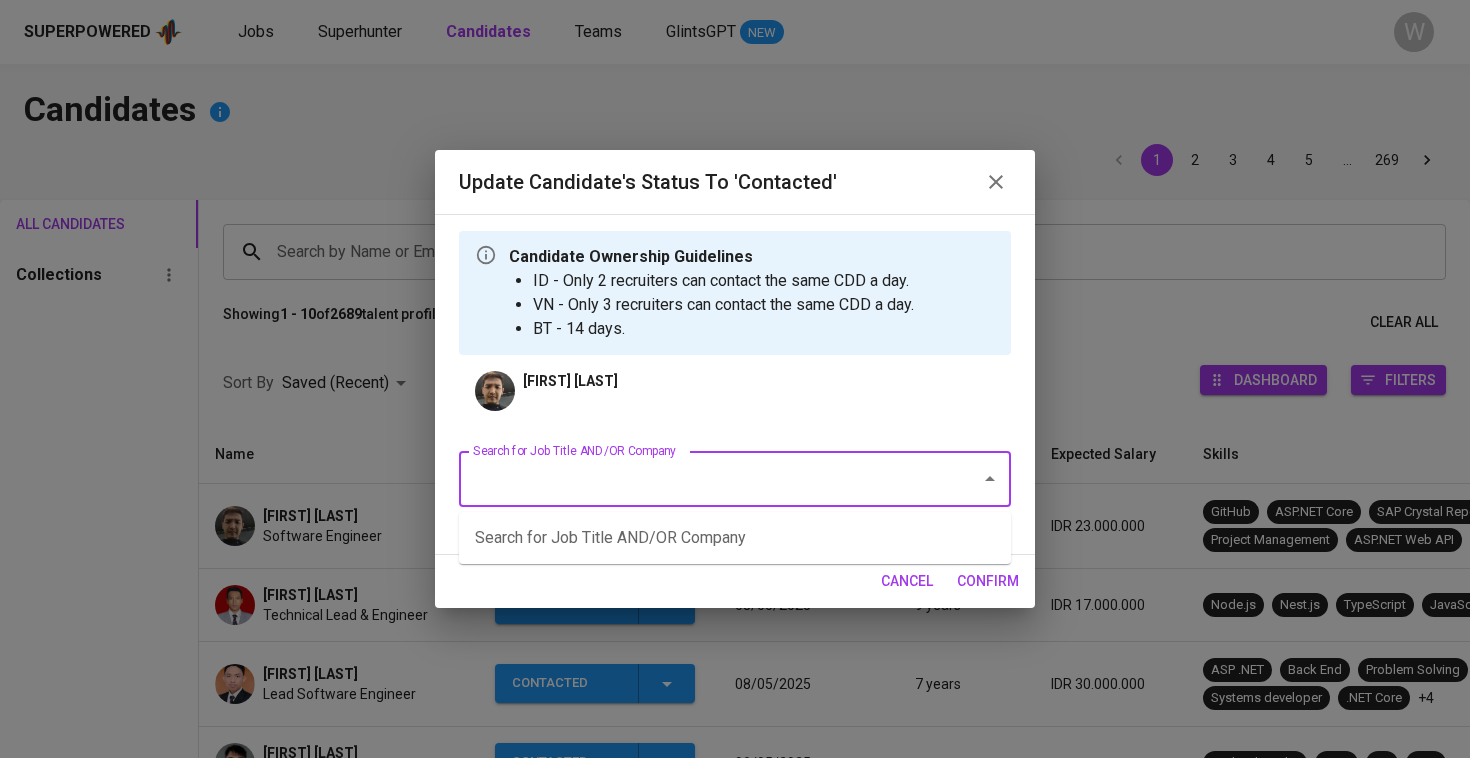 click on "Search for Job Title AND/OR Company Search for Job Title AND/OR Company You cannot select the job that the candidate has been previously contacted for." at bounding box center [735, 486] 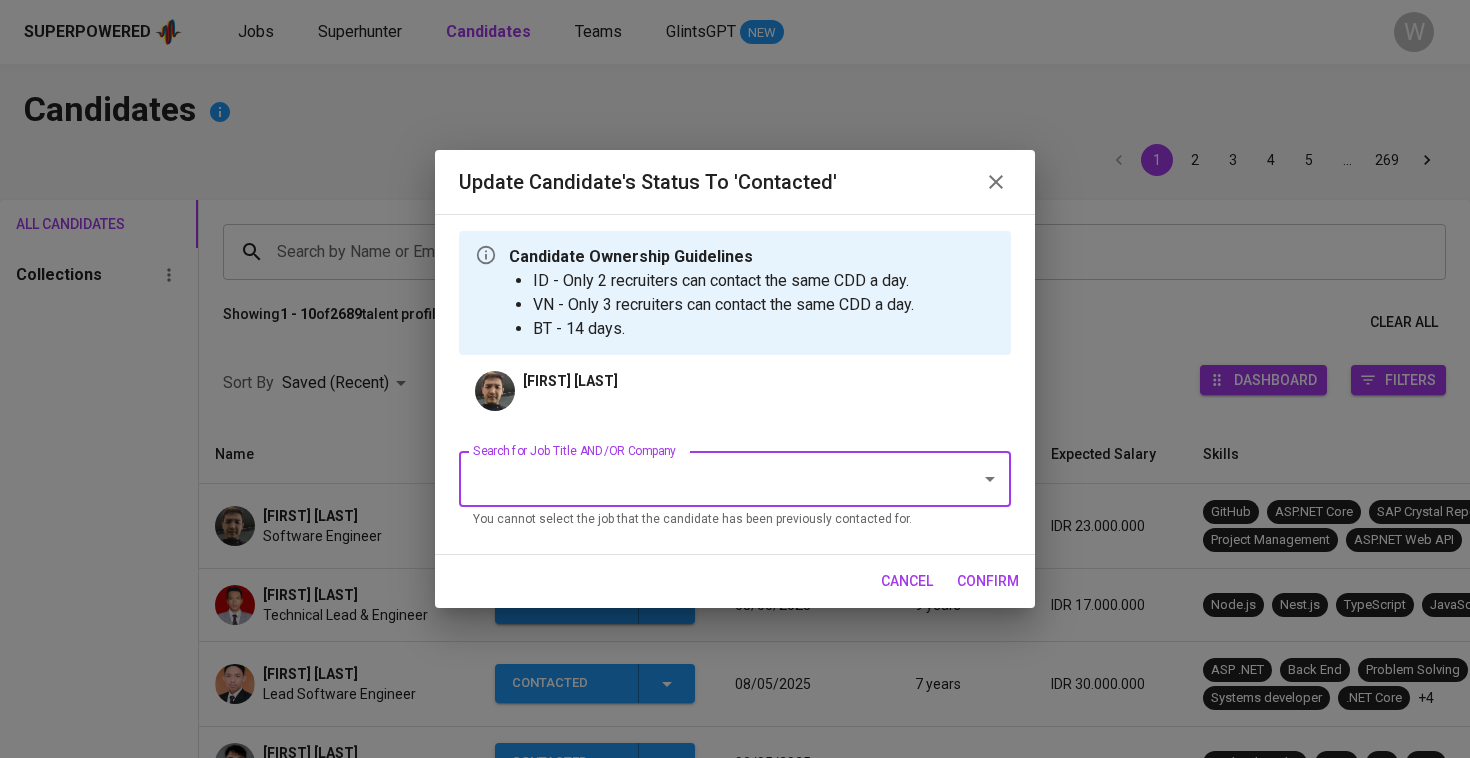 click on "cancel" at bounding box center (907, 581) 